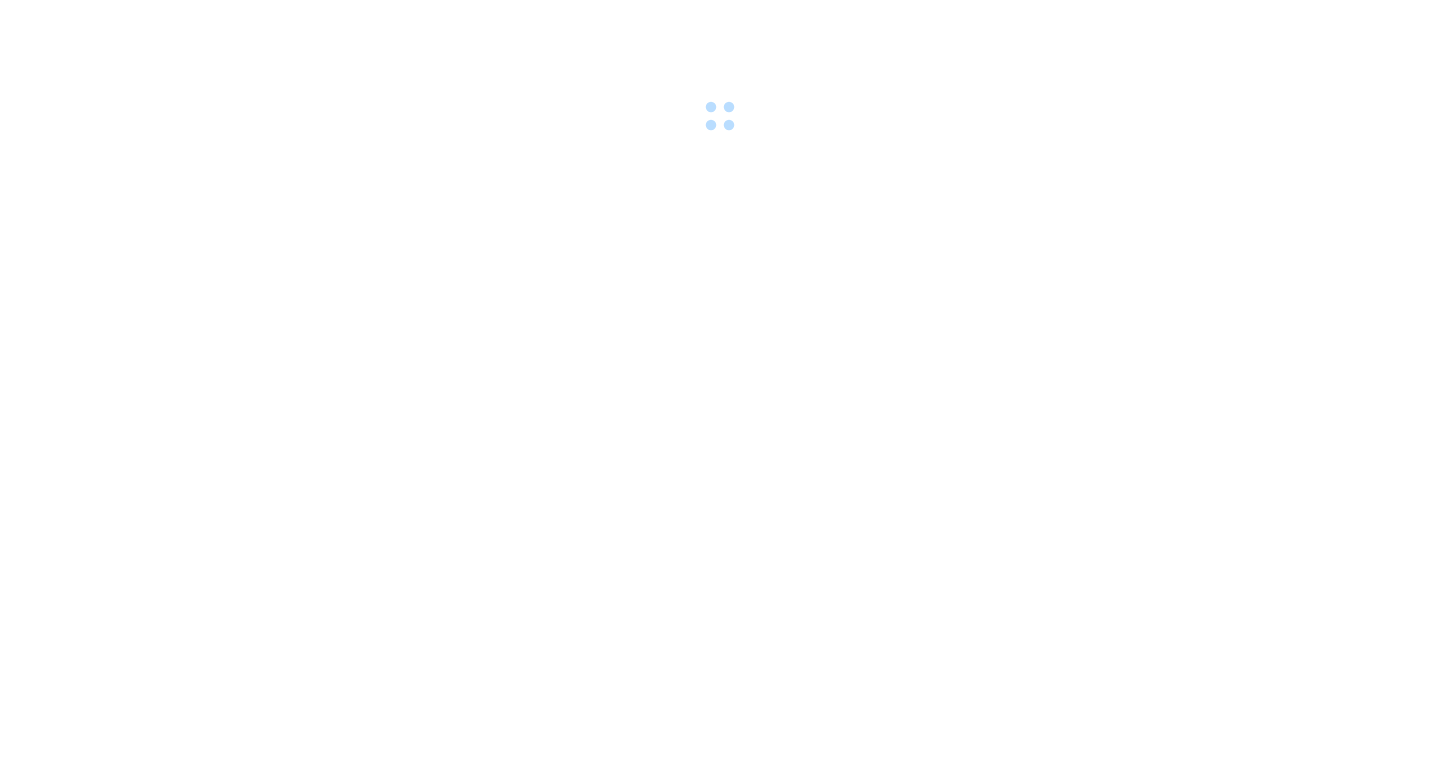 scroll, scrollTop: 0, scrollLeft: 0, axis: both 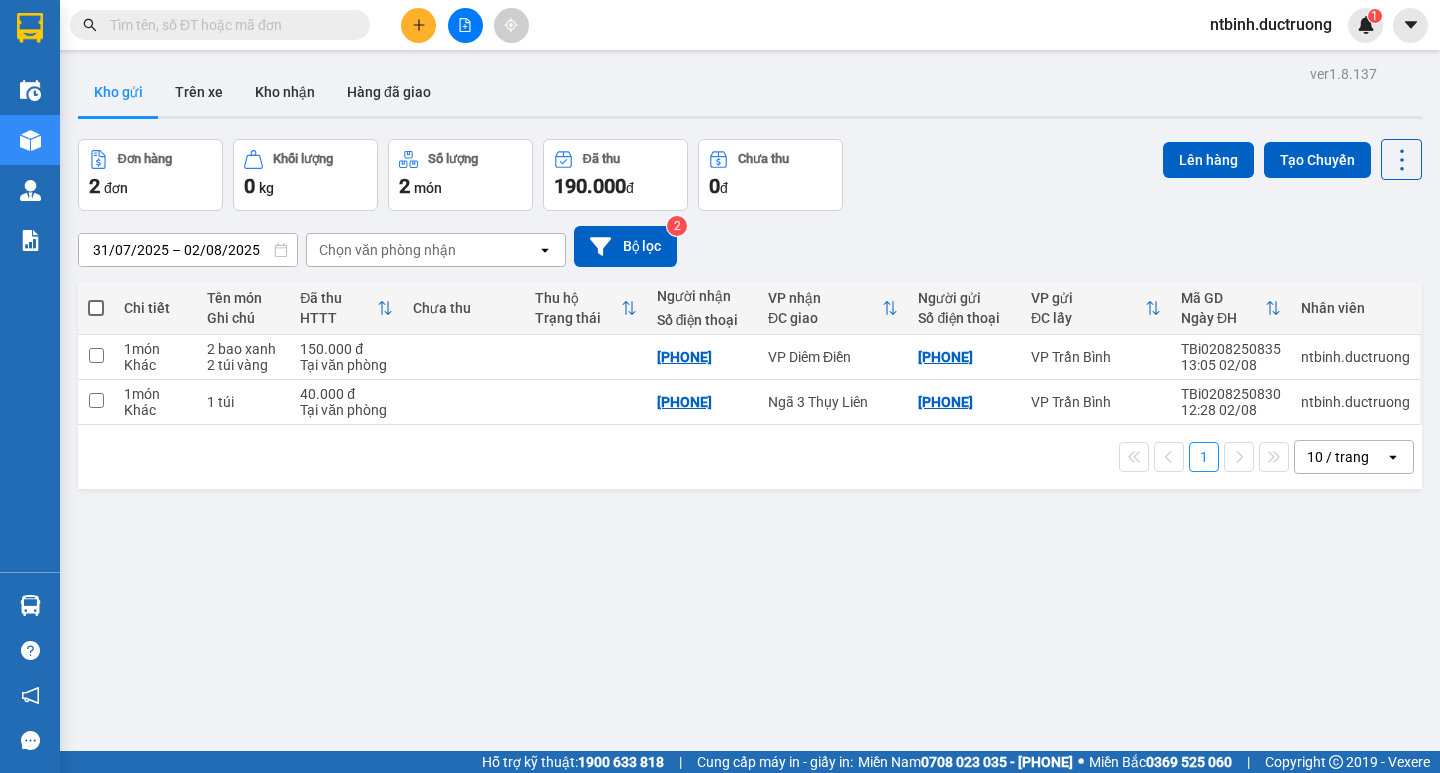 click at bounding box center (96, 308) 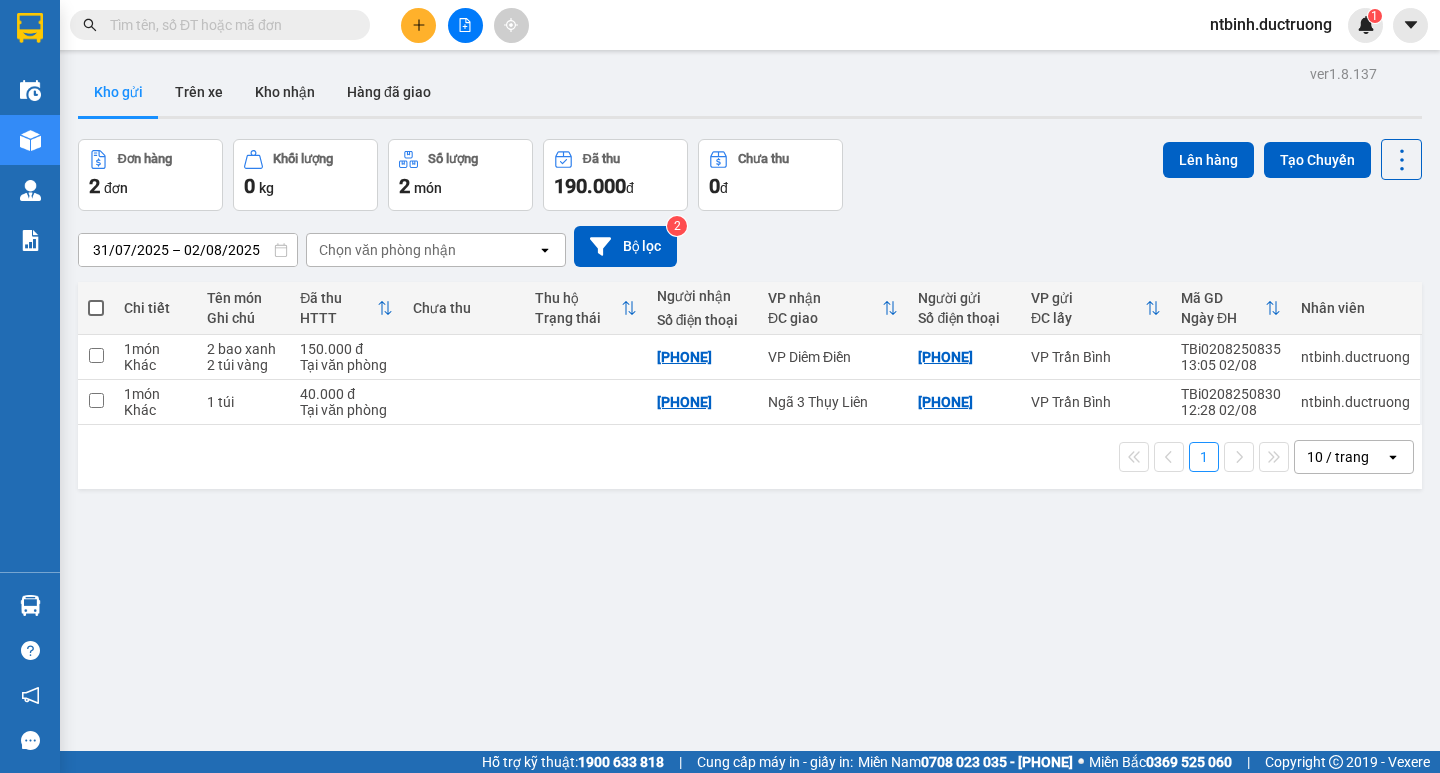 click at bounding box center (96, 298) 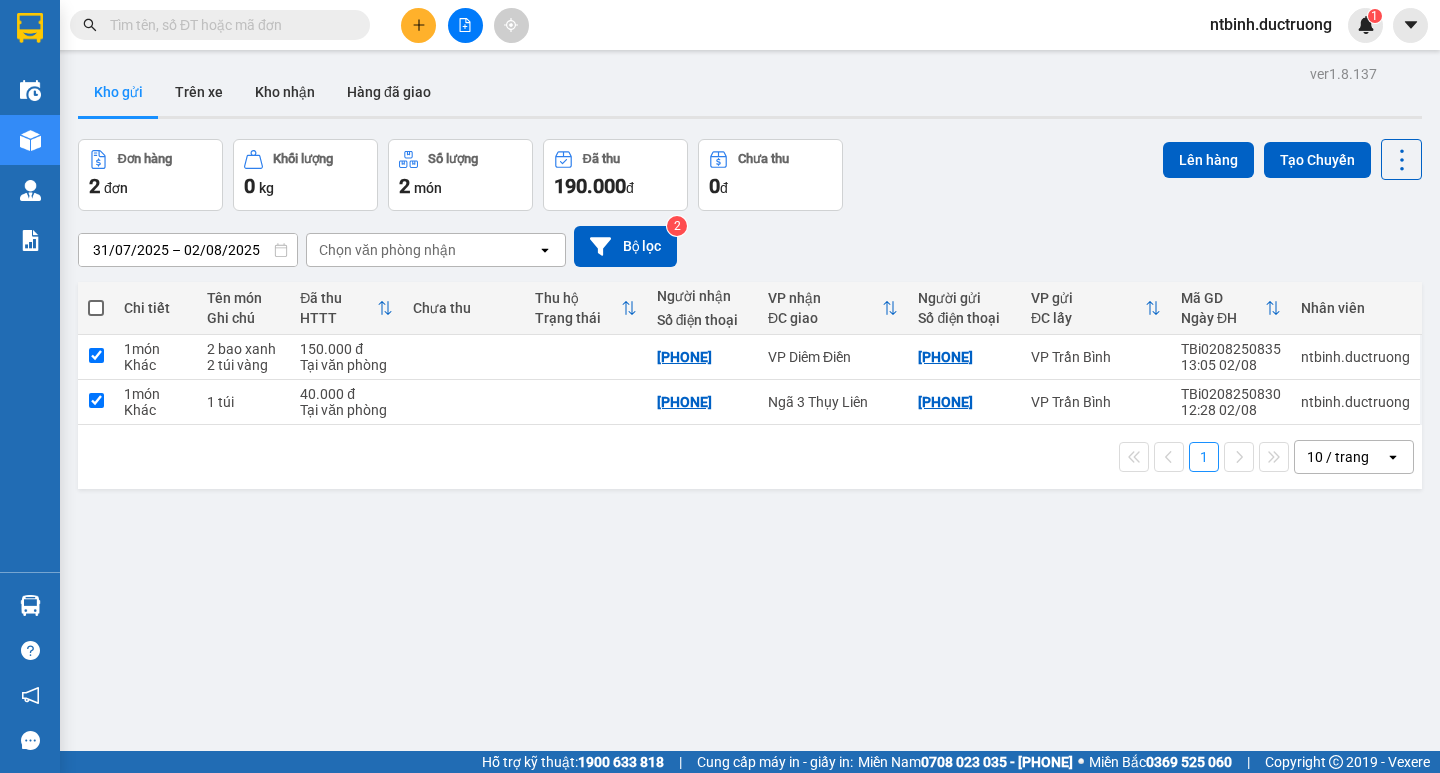 checkbox on "true" 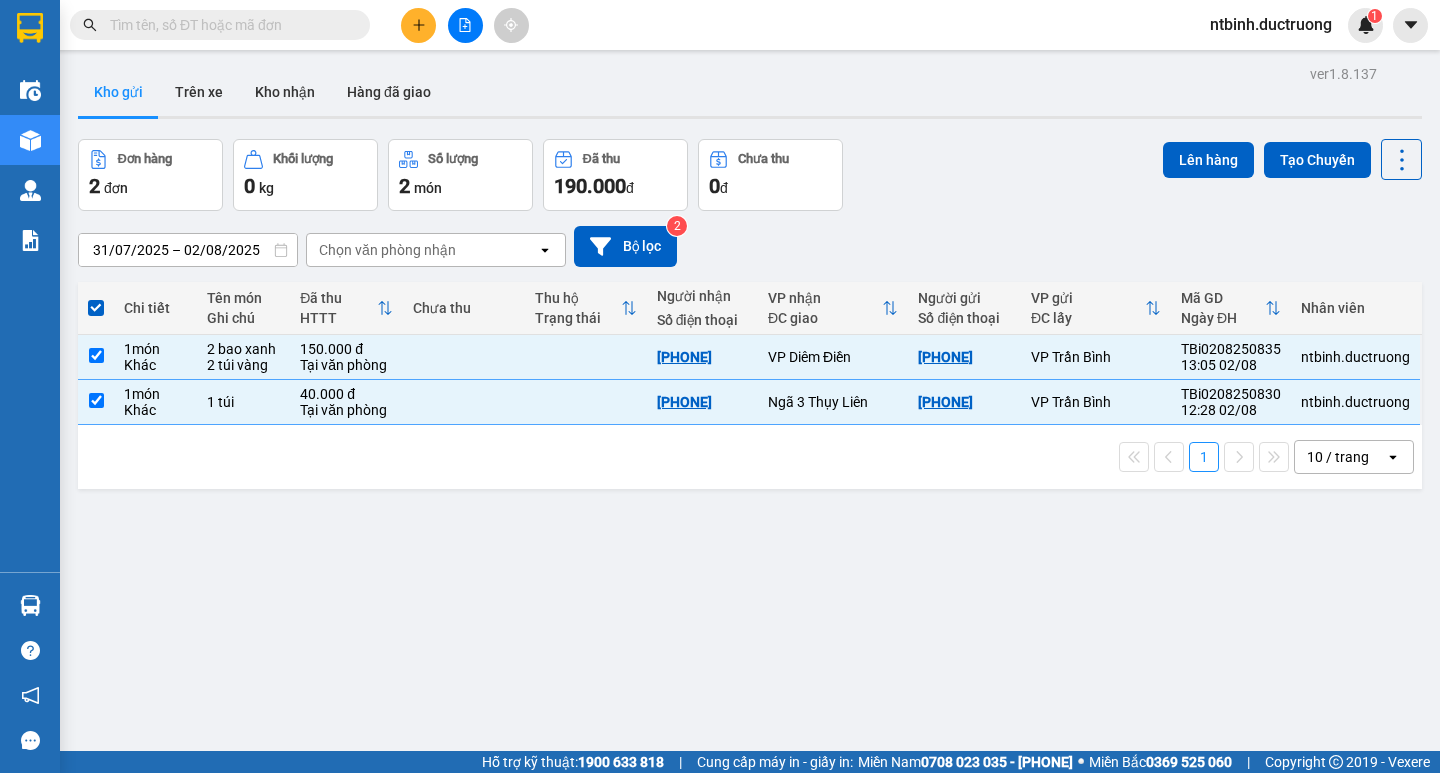 click on "31/07/2025 – 02/08/2025 Press the down arrow key to interact with the calendar and select a date. Press the escape button to close the calendar. Selected date range is from 31/07/2025 to 02/08/2025. Chọn văn phòng nhận open Bộ lọc 2" at bounding box center (750, 246) 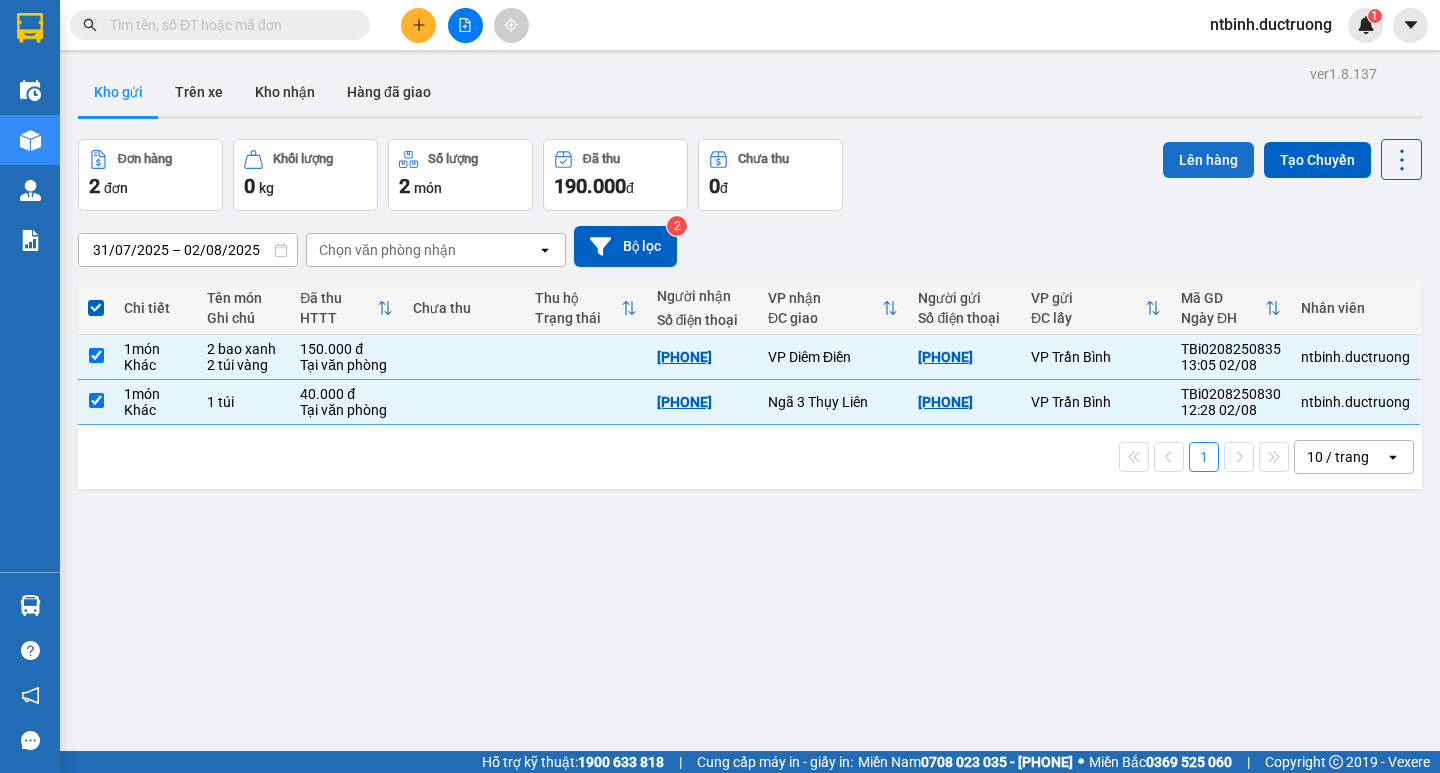 click on "Lên hàng" at bounding box center (1208, 160) 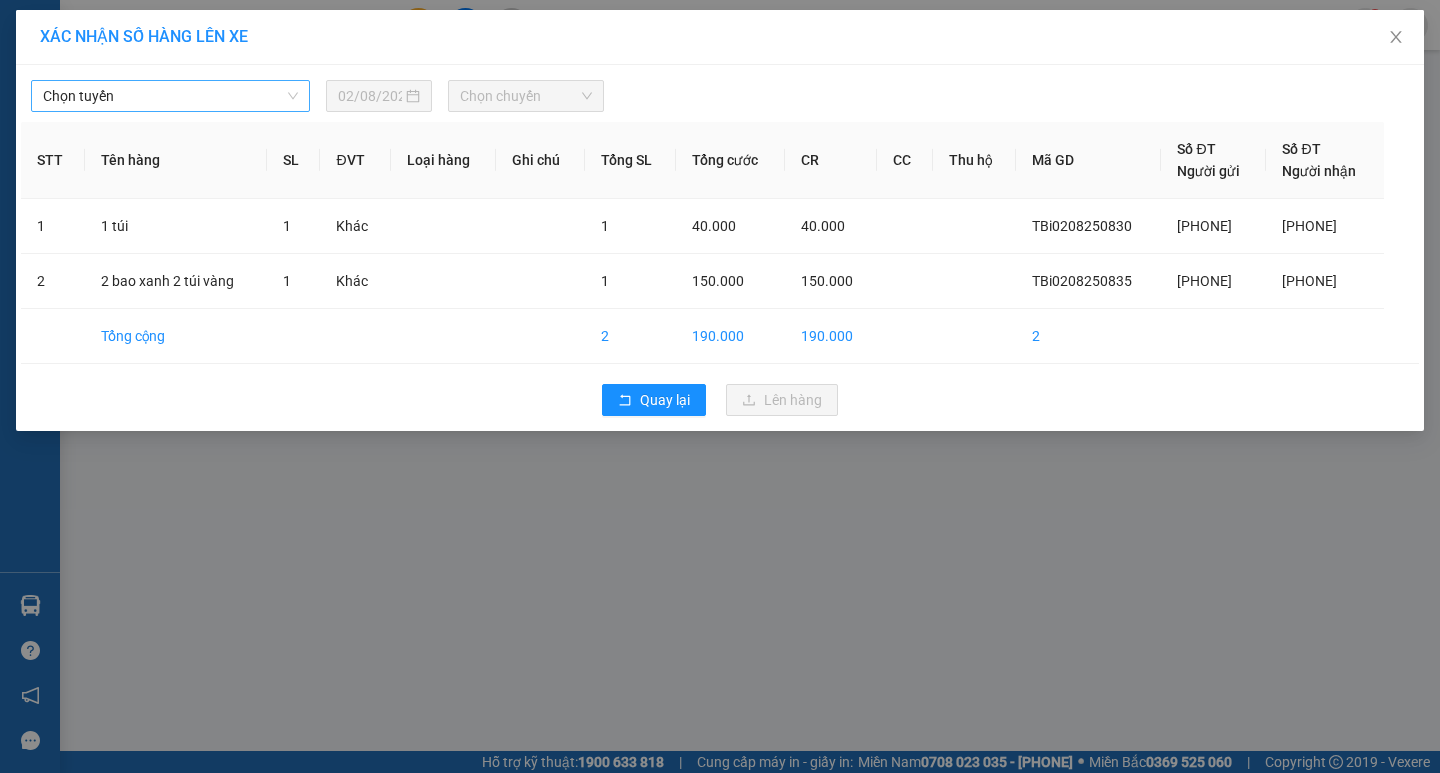 click on "Chọn tuyến" at bounding box center (170, 96) 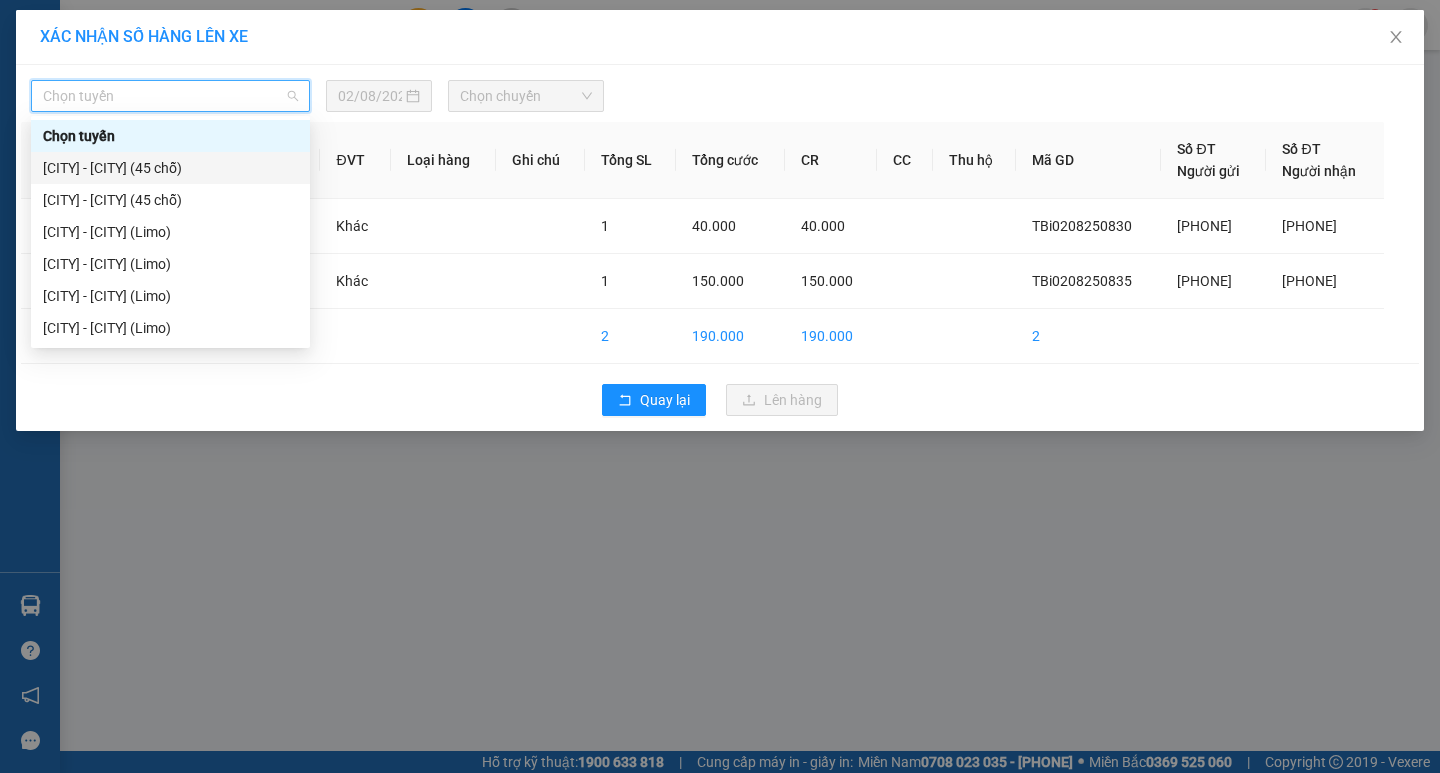 click on "[CITY] - [CITY] (45 chỗ)" at bounding box center (170, 168) 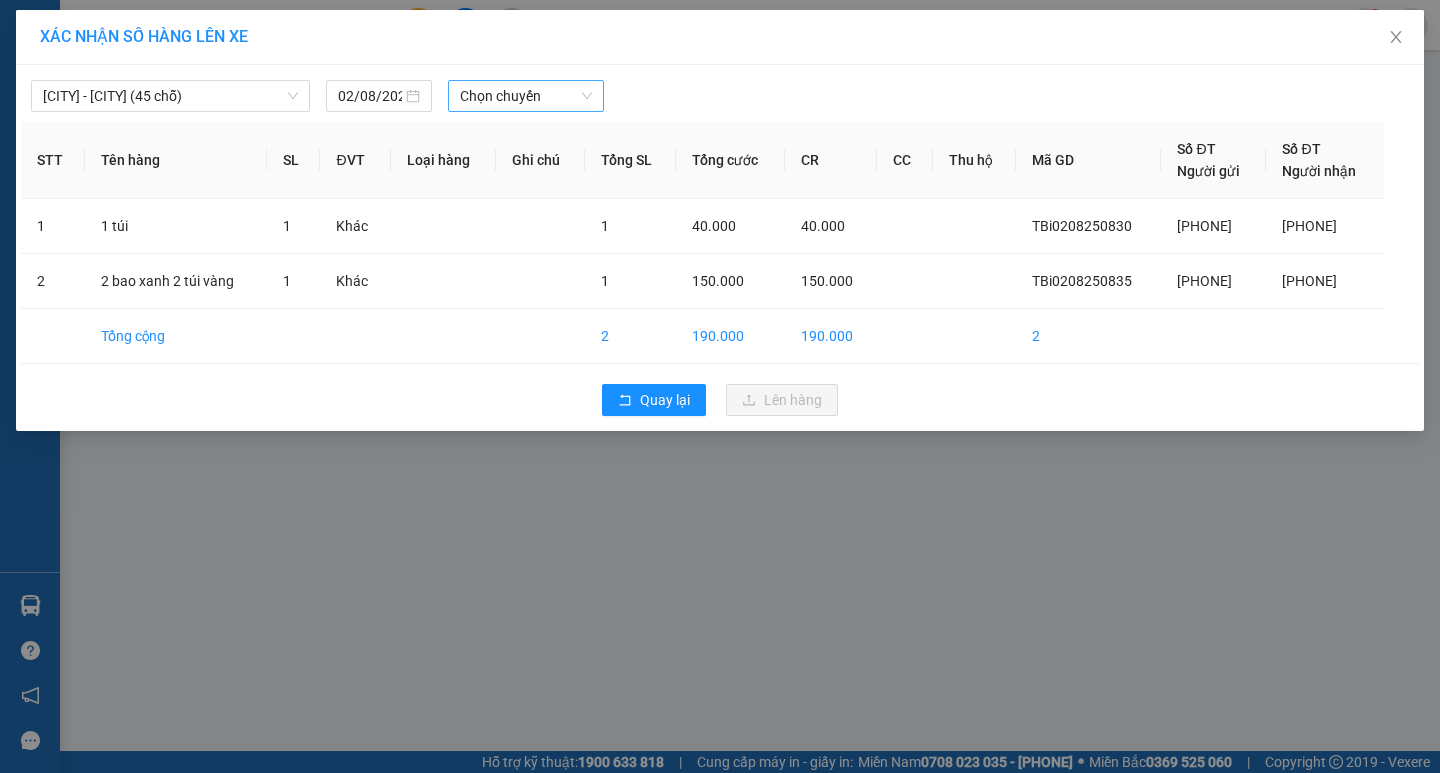 drag, startPoint x: 541, startPoint y: 72, endPoint x: 539, endPoint y: 82, distance: 10.198039 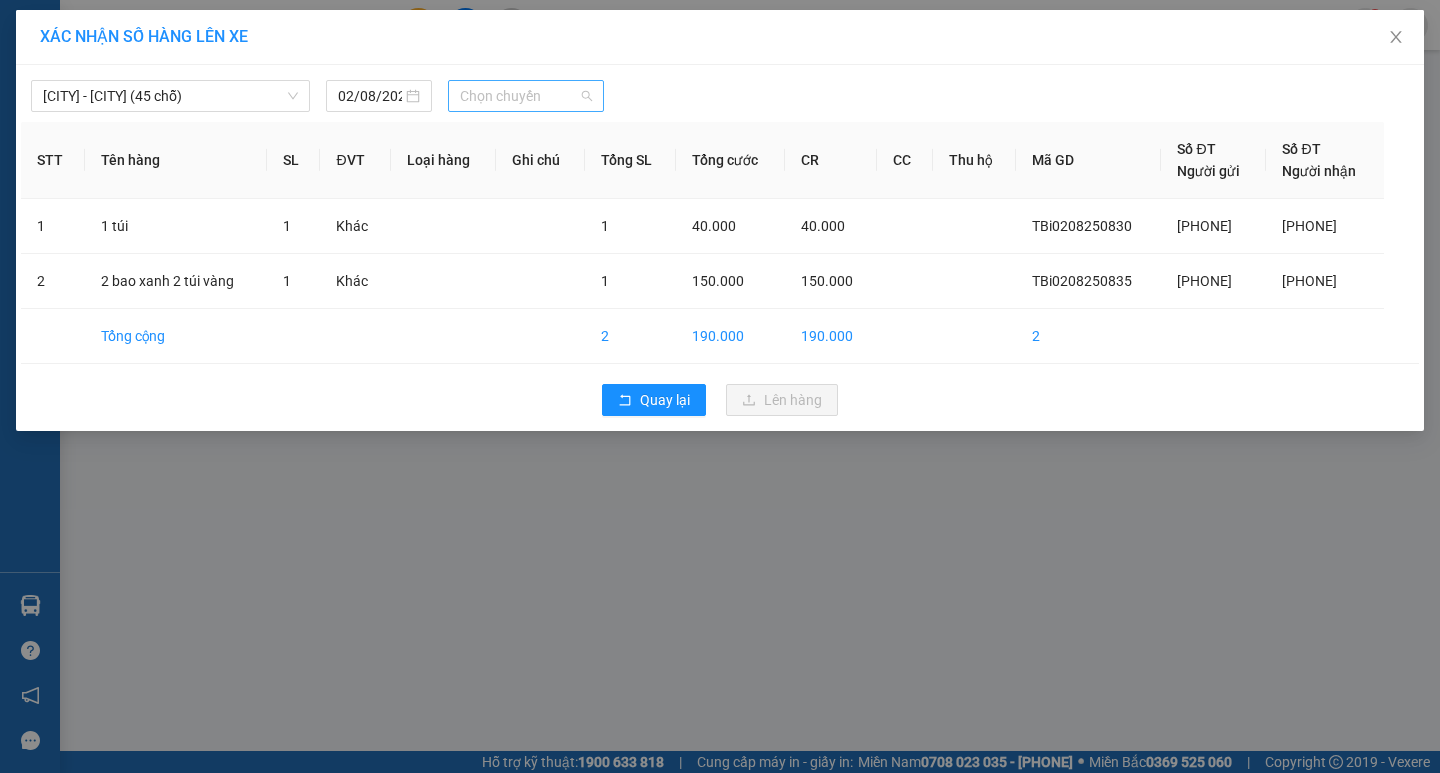 click on "Chọn chuyến" at bounding box center (526, 96) 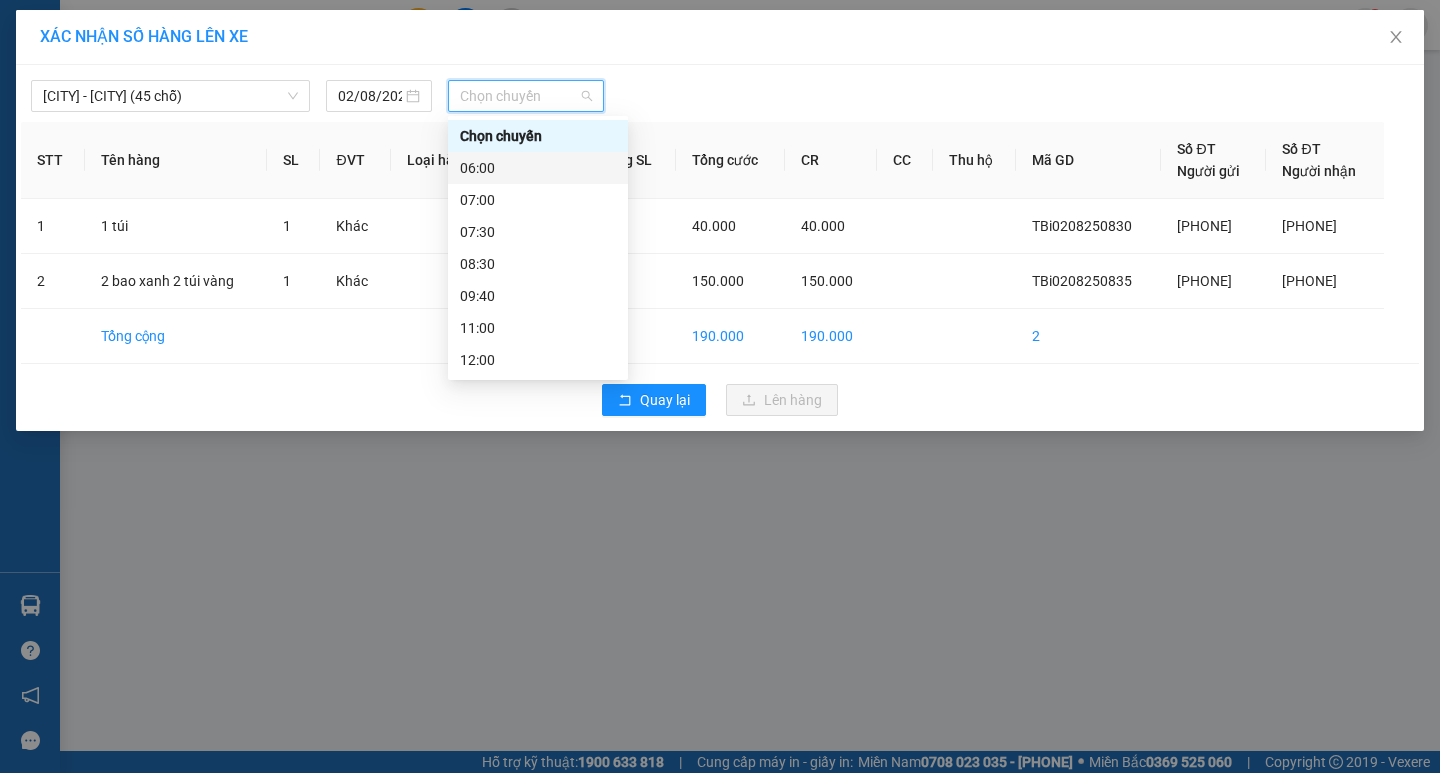 drag, startPoint x: 605, startPoint y: 172, endPoint x: 635, endPoint y: 172, distance: 30 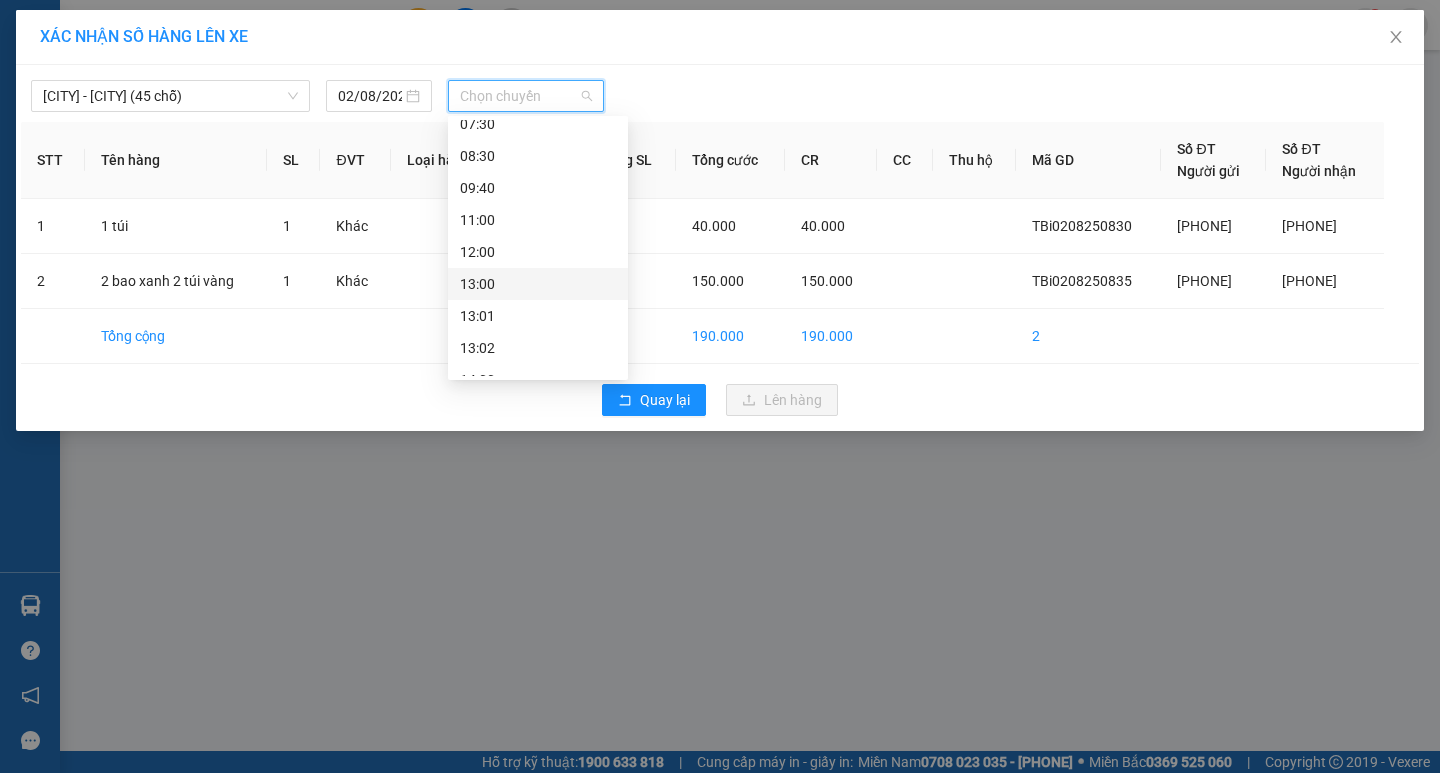 click on "13:00" at bounding box center [538, 284] 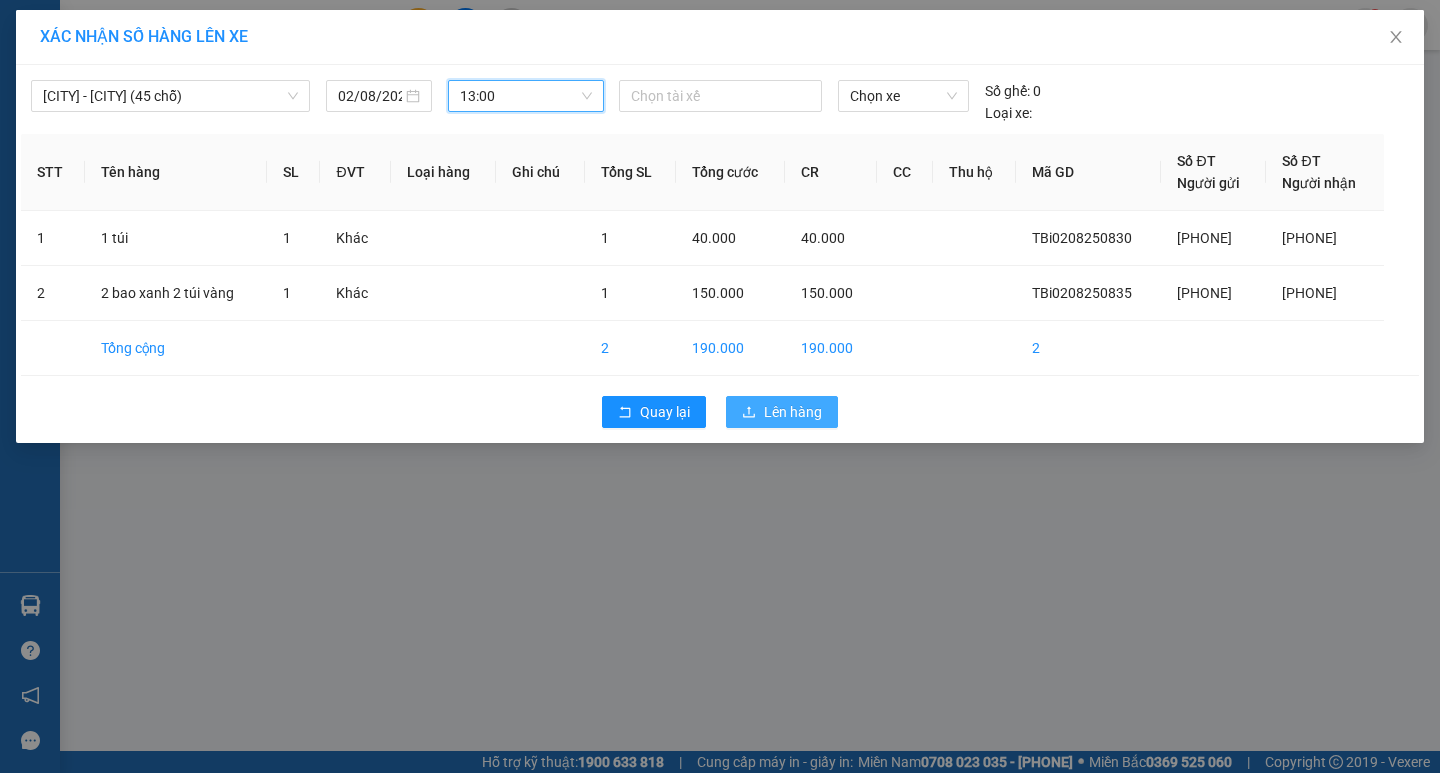 click on "Lên hàng" at bounding box center (782, 412) 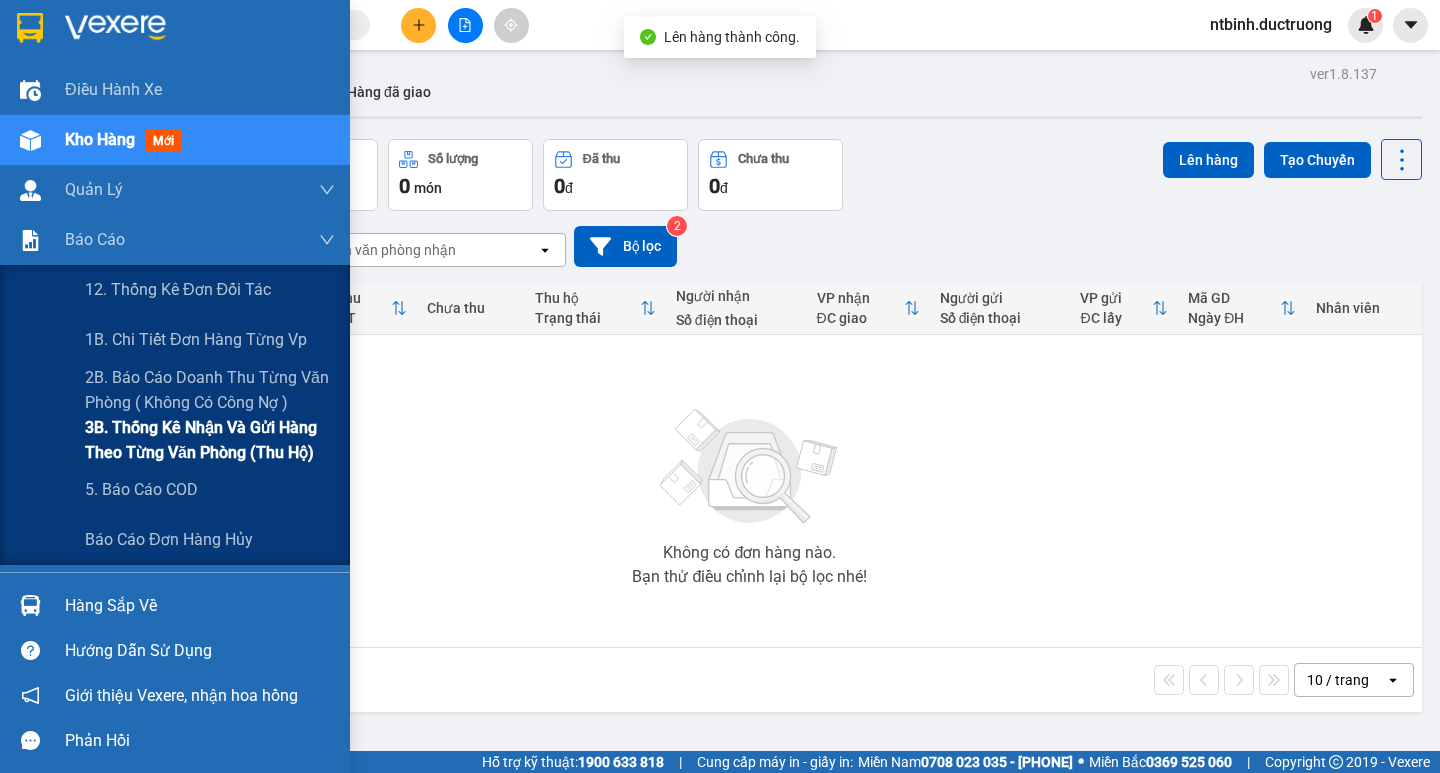click on "3B. Thống kê nhận và gửi hàng theo từng văn phòng (thu hộ)" at bounding box center (210, 440) 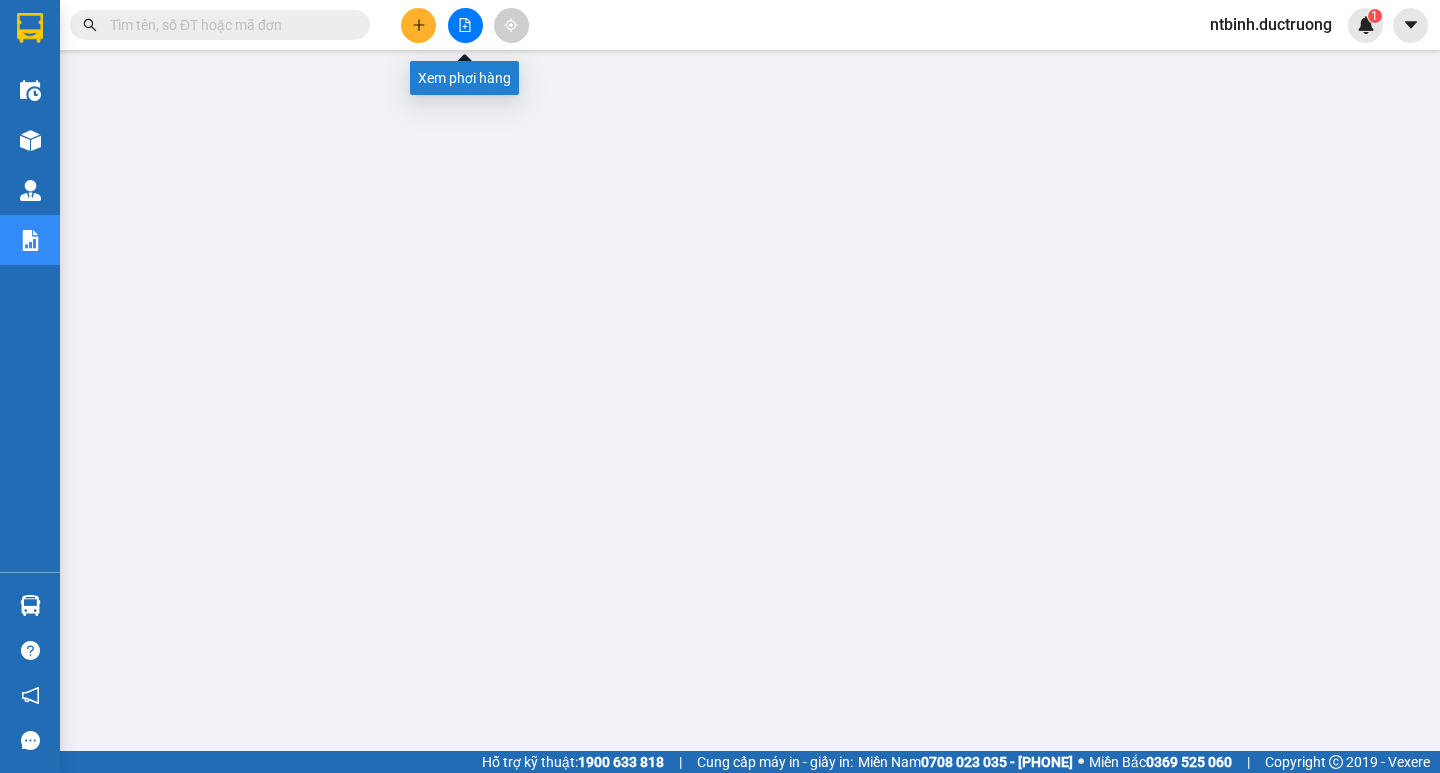 click at bounding box center (465, 25) 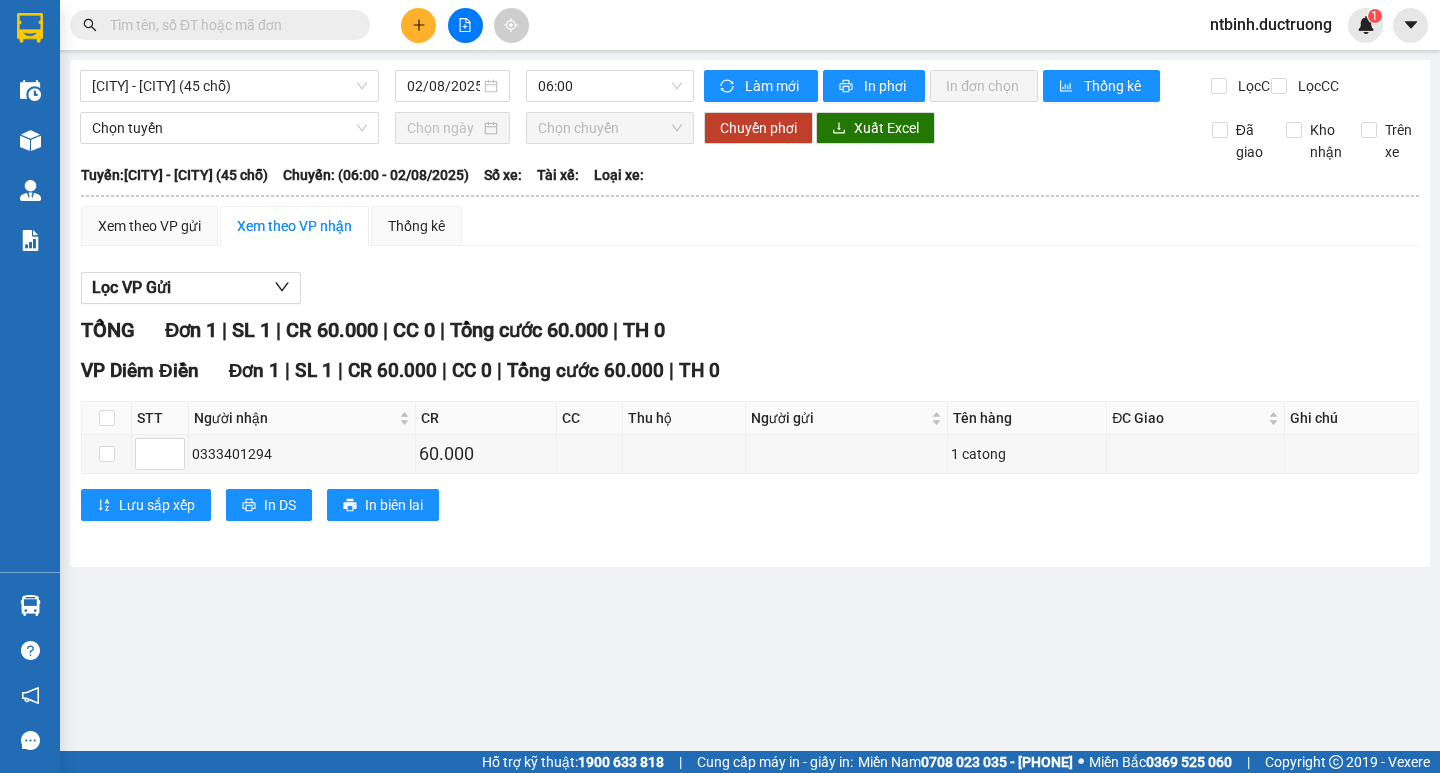 click on "[CITY] - [CITY] (45 chỗ) 02/08/2025 06:00" at bounding box center [387, 86] 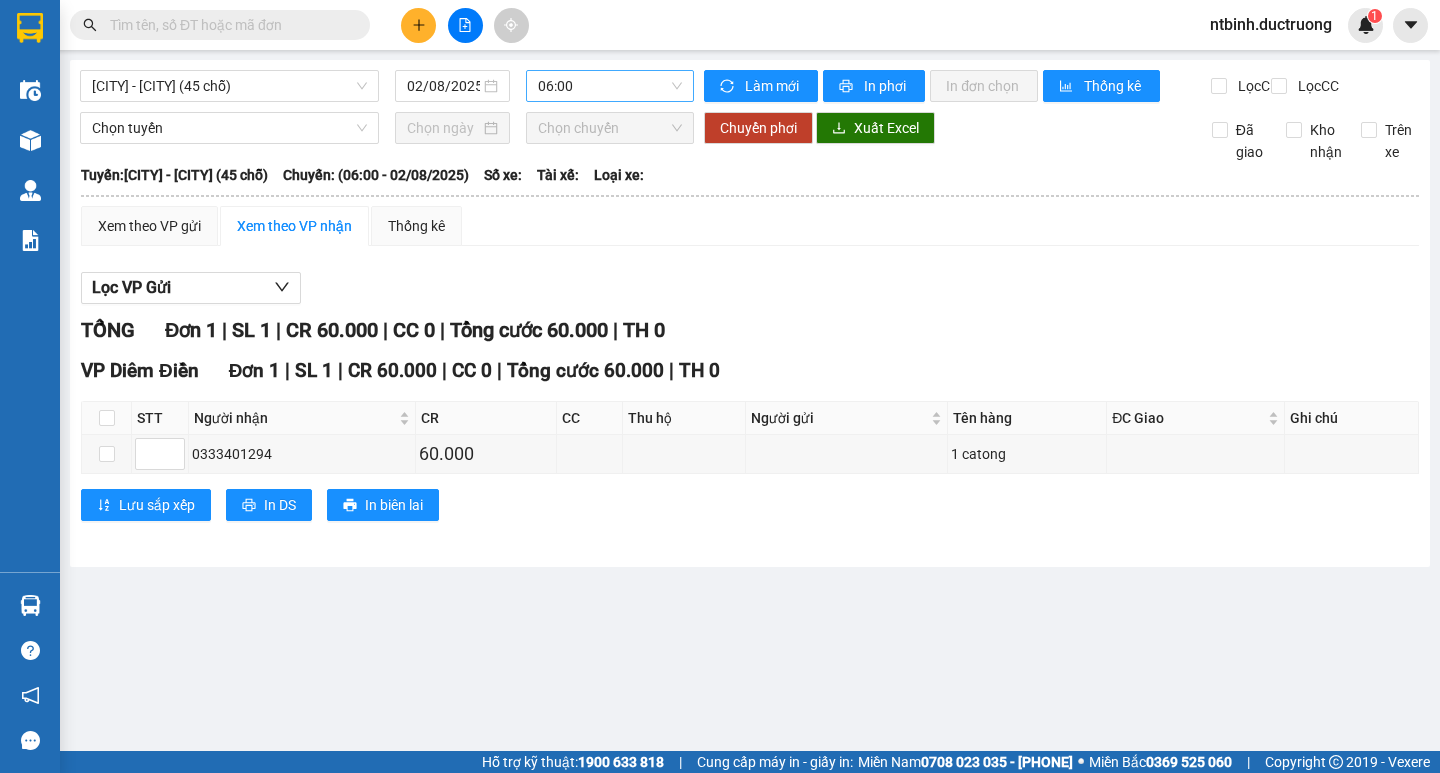 click on "06:00" at bounding box center [610, 86] 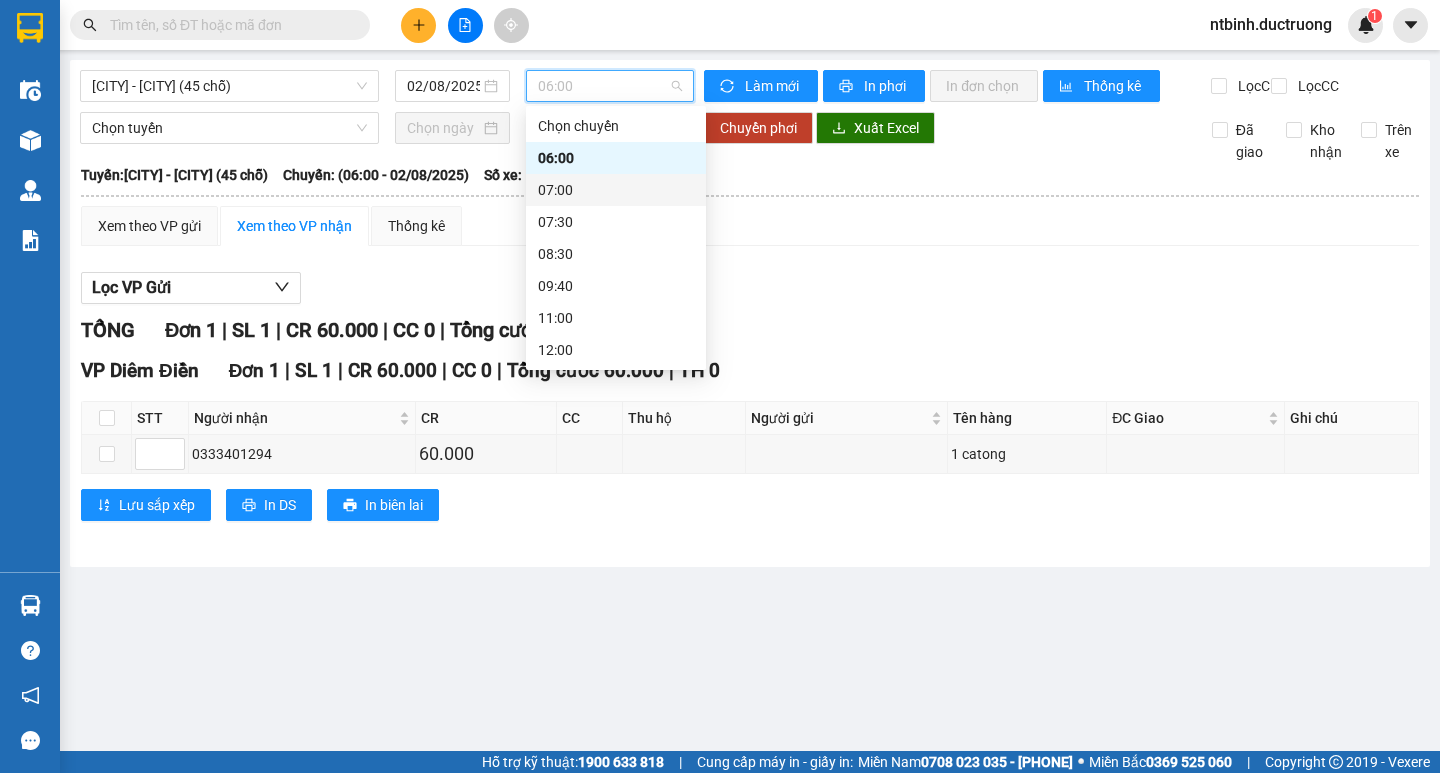 click on "07:00" at bounding box center (616, 190) 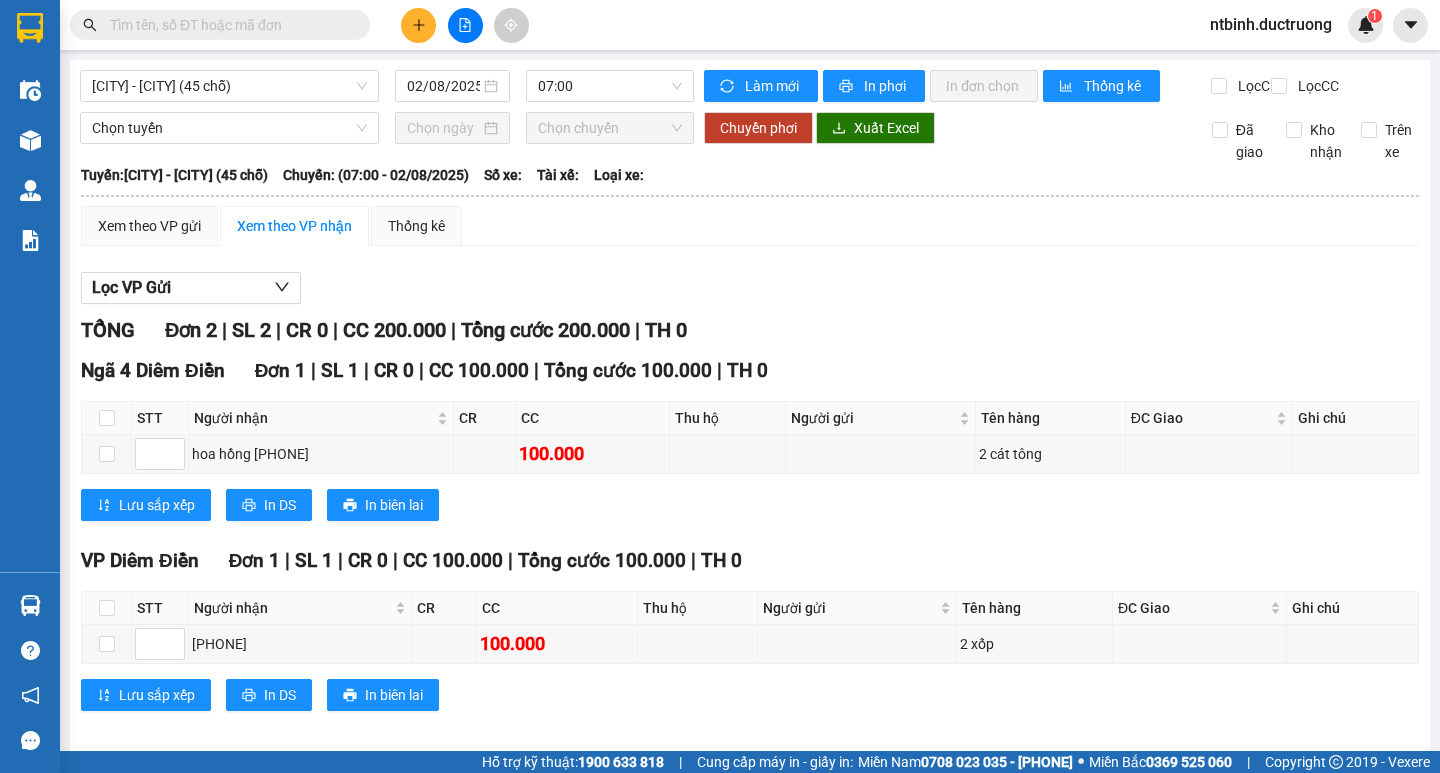 click on "[CITY] - [CITY] (45 chỗ) 02/08/2025 07:00     Làm mới In phơi In đơn chọn Thống kê Lọc  CR Lọc  CC Chọn tuyến Chọn chuyến Chuyển phơi Xuất Excel Đã giao Kho nhận Trên xe [PERSON] Limousine 13:44 - 02/08/2025 Tuyến:  [CITY] - [CITY] (45 chỗ) Chuyến:   (07:00 - 02/08/2025) Tuyến:  [CITY] - [CITY] (45 chỗ) Chuyến:   (07:00 - 02/08/2025) Số xe:  Tài xế:  Loại xe:  Xem theo VP gửi Xem theo VP nhận Thống kê Lọc VP Gửi TỔNG Đơn   2 | SL   2 | CR   0 | CC   200.000 | Tổng cước   200.000 | TH   0 Ngã 4 Diêm Điền Đơn   1 | SL   1 | CR   0 | CC   100.000 | Tổng cước   100.000 | TH   0 STT Người nhận CR CC Thu hộ Người gửi Tên hàng ĐC Giao Ghi chú Ký nhận                       hoa hồng [PHONE]   100.000   2 cát tông Lưu sắp xếp In DS In biên lai [PERSON] Limousine VP Trần Bình  -  13:44 - 02/08/2025 Tuyến:  [CITY] - [CITY] (45 chỗ)   STT" at bounding box center (750, 408) 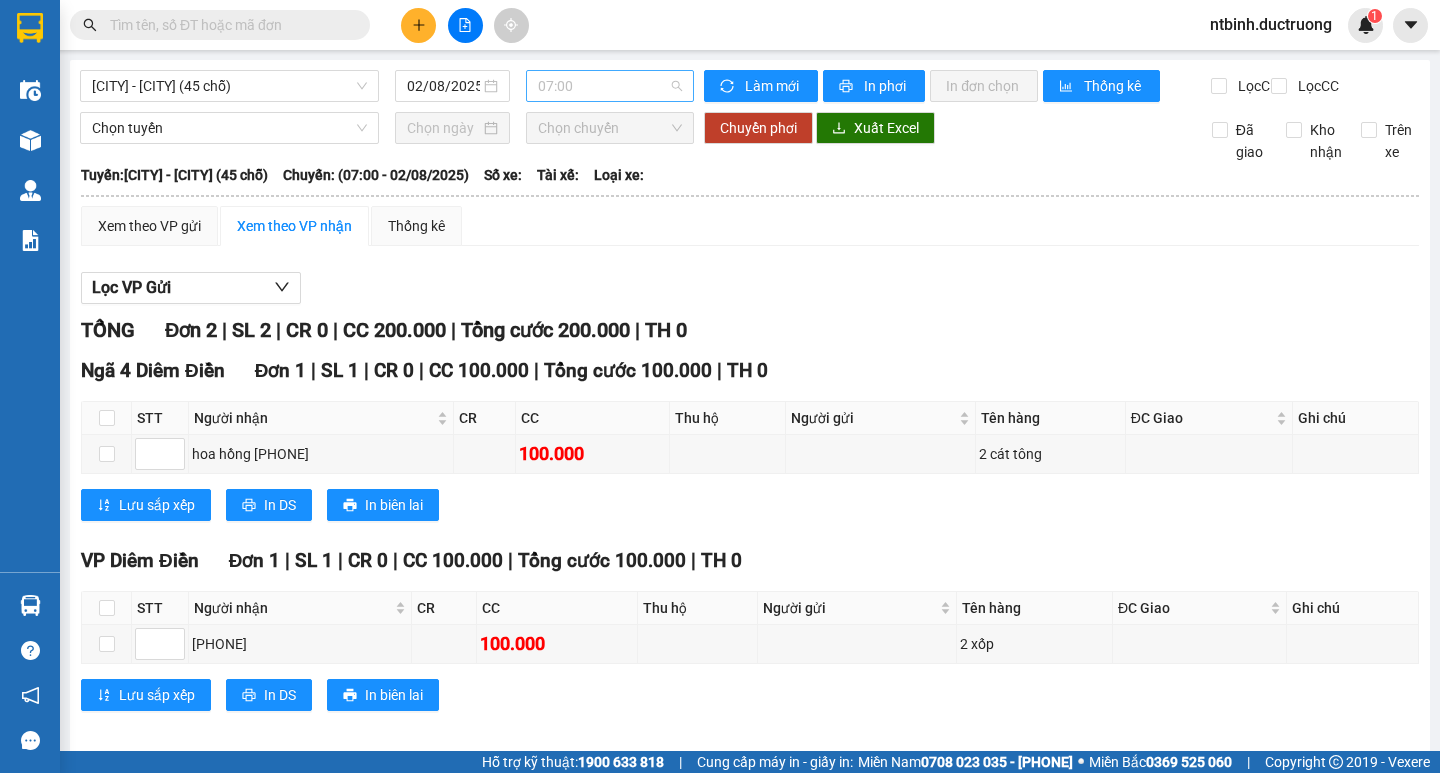 click on "07:00" at bounding box center (610, 86) 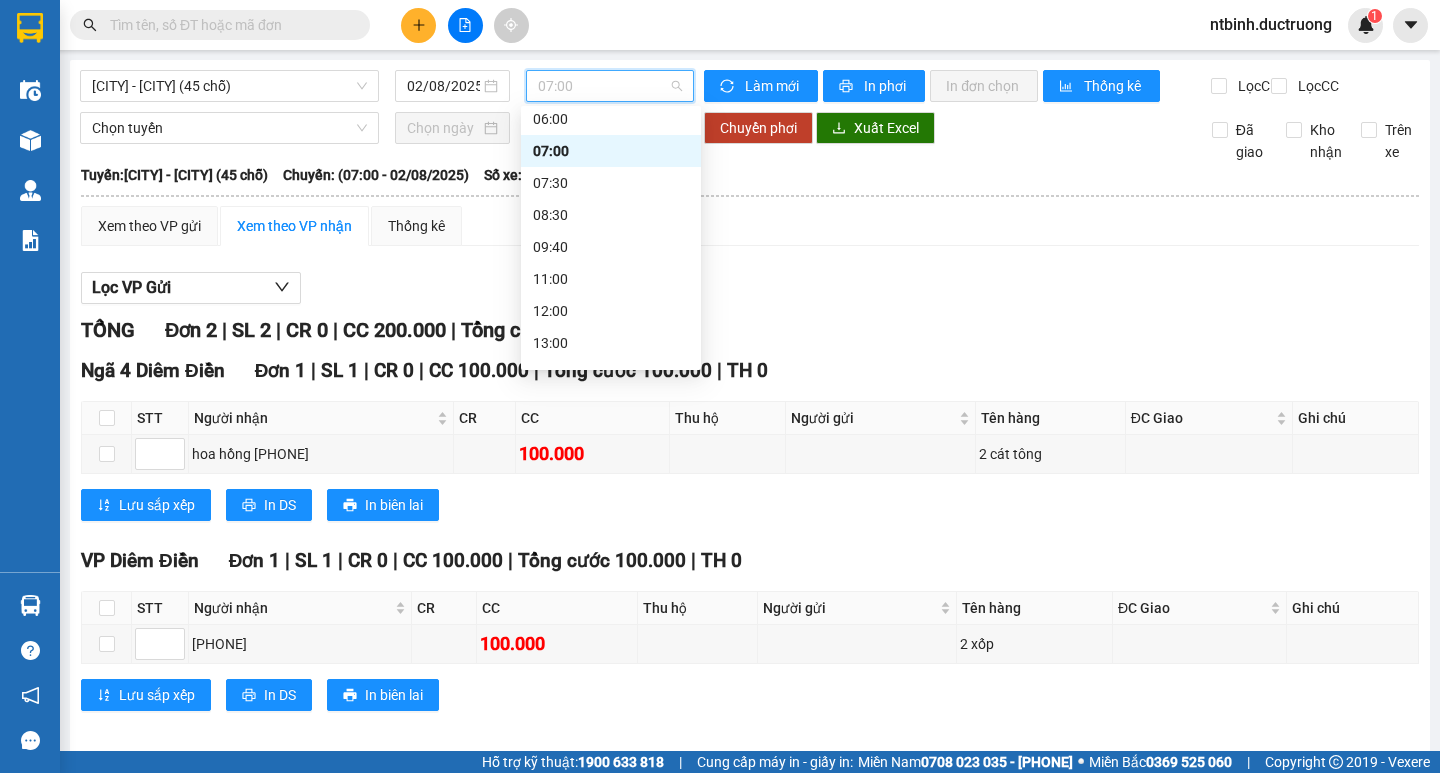 scroll, scrollTop: 0, scrollLeft: 0, axis: both 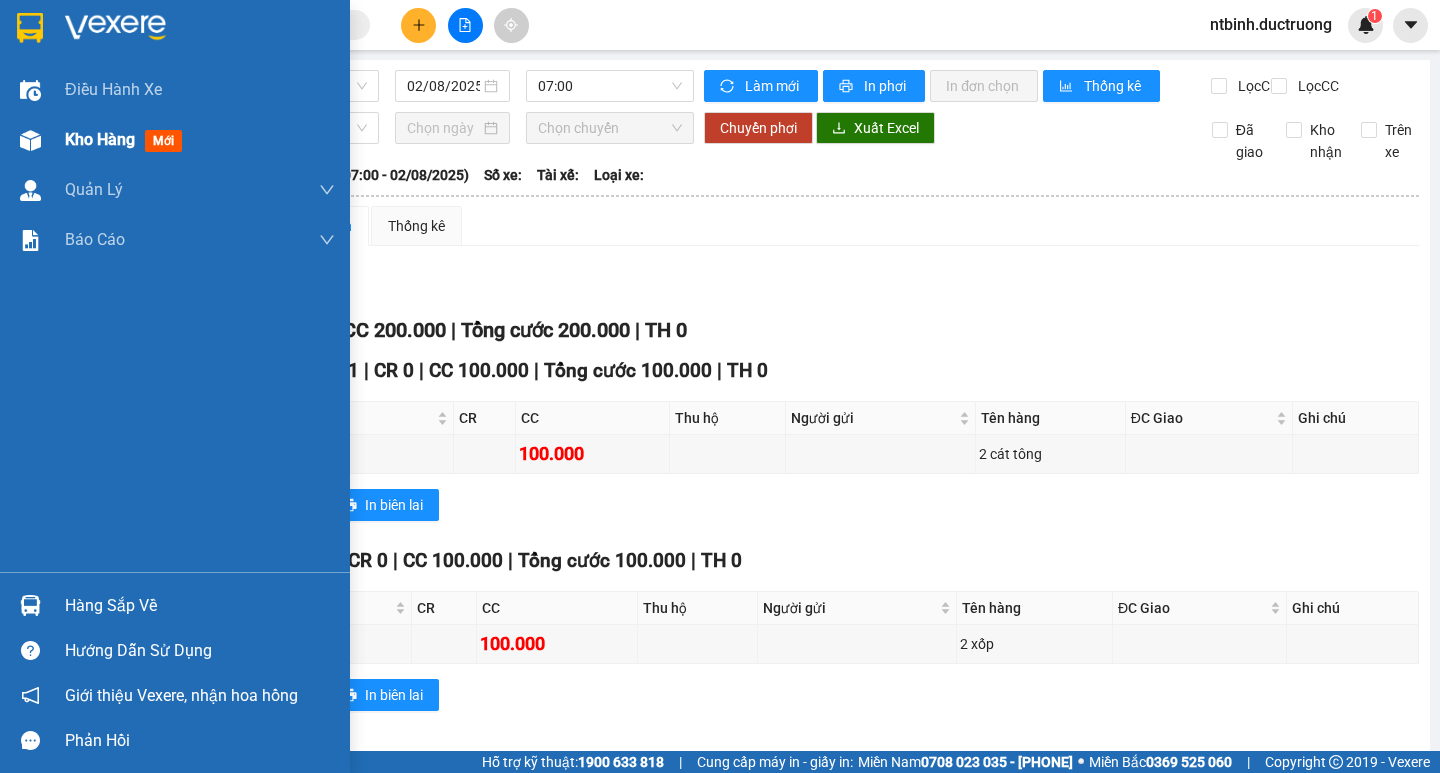 click on "Kho hàng mới" at bounding box center [200, 140] 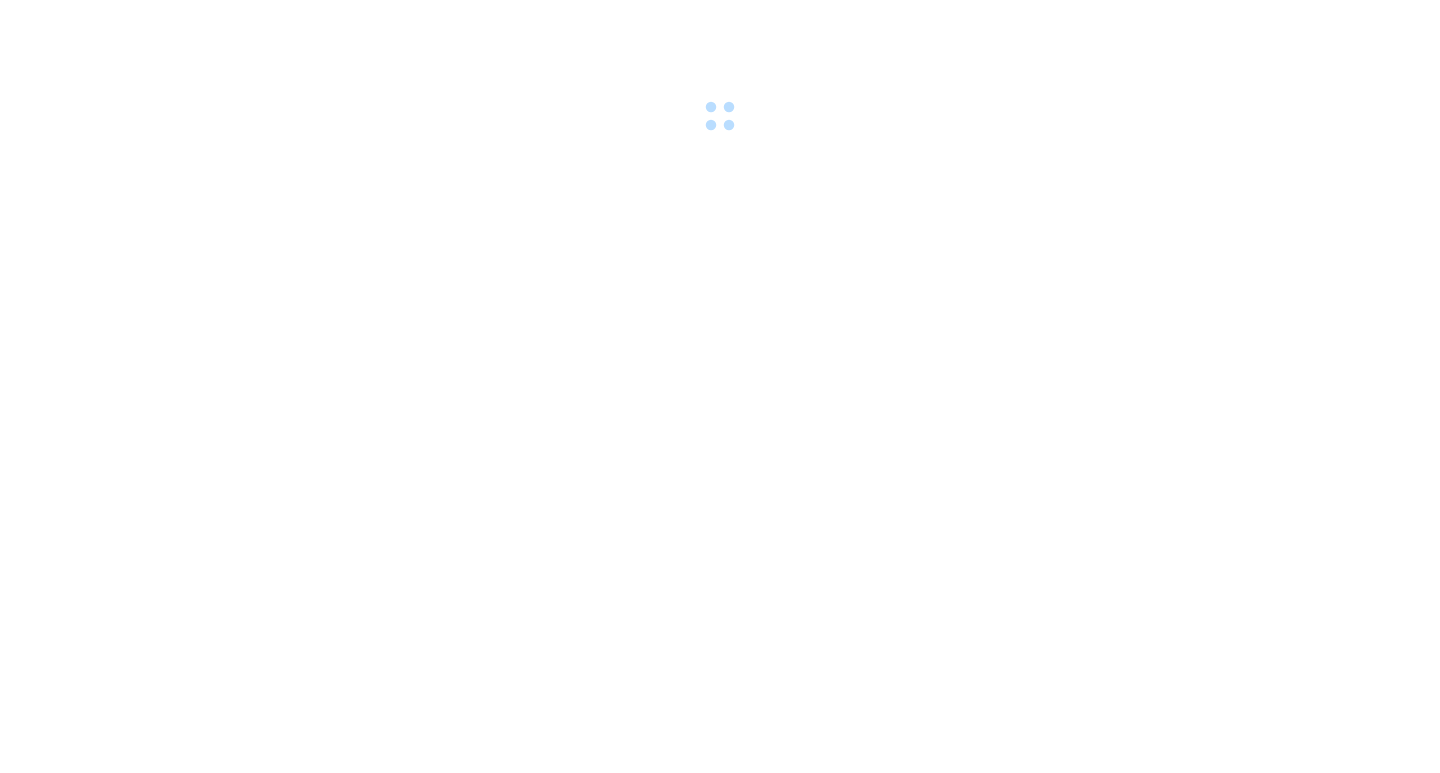 scroll, scrollTop: 0, scrollLeft: 0, axis: both 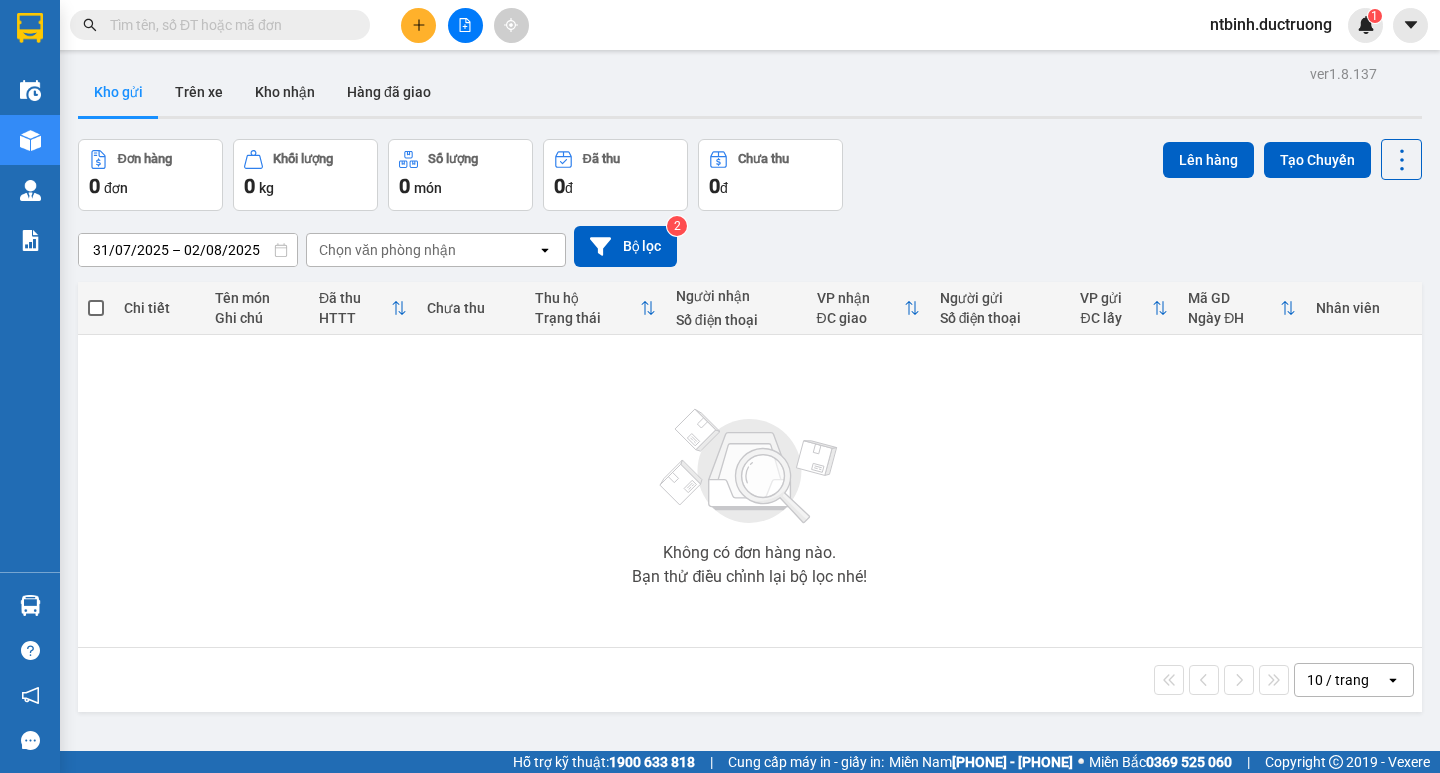 click 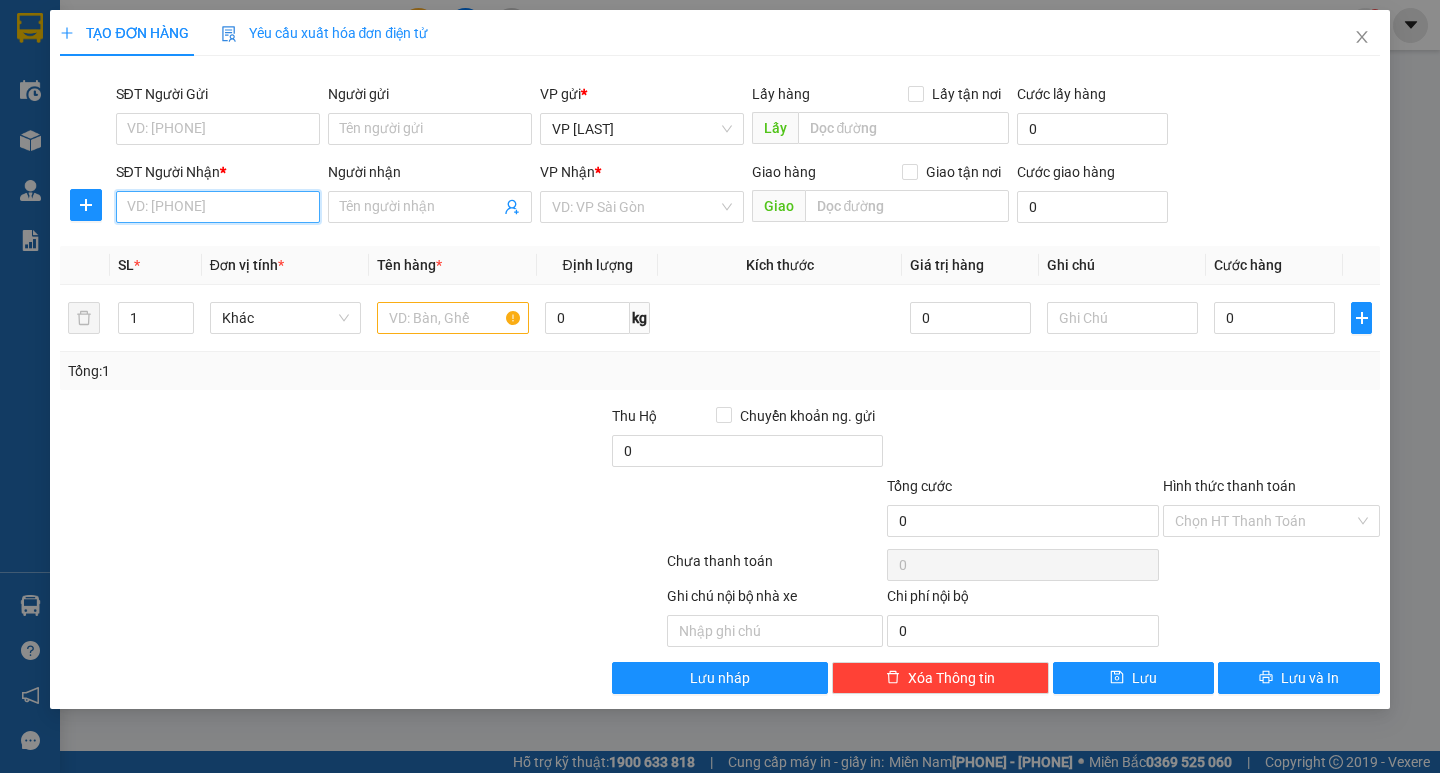 click on "SĐT Người Nhận  *" at bounding box center (218, 207) 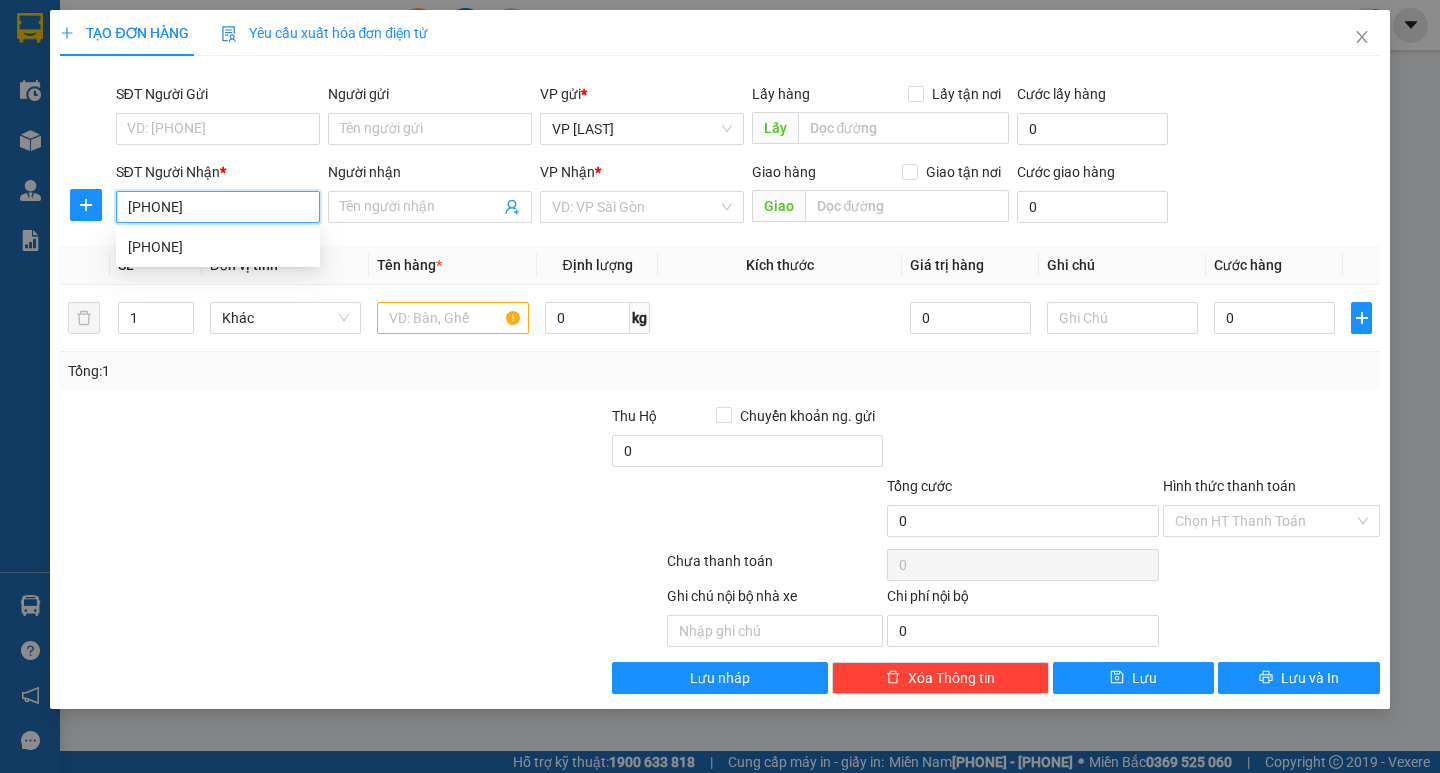 click on "0964722888" at bounding box center (218, 247) 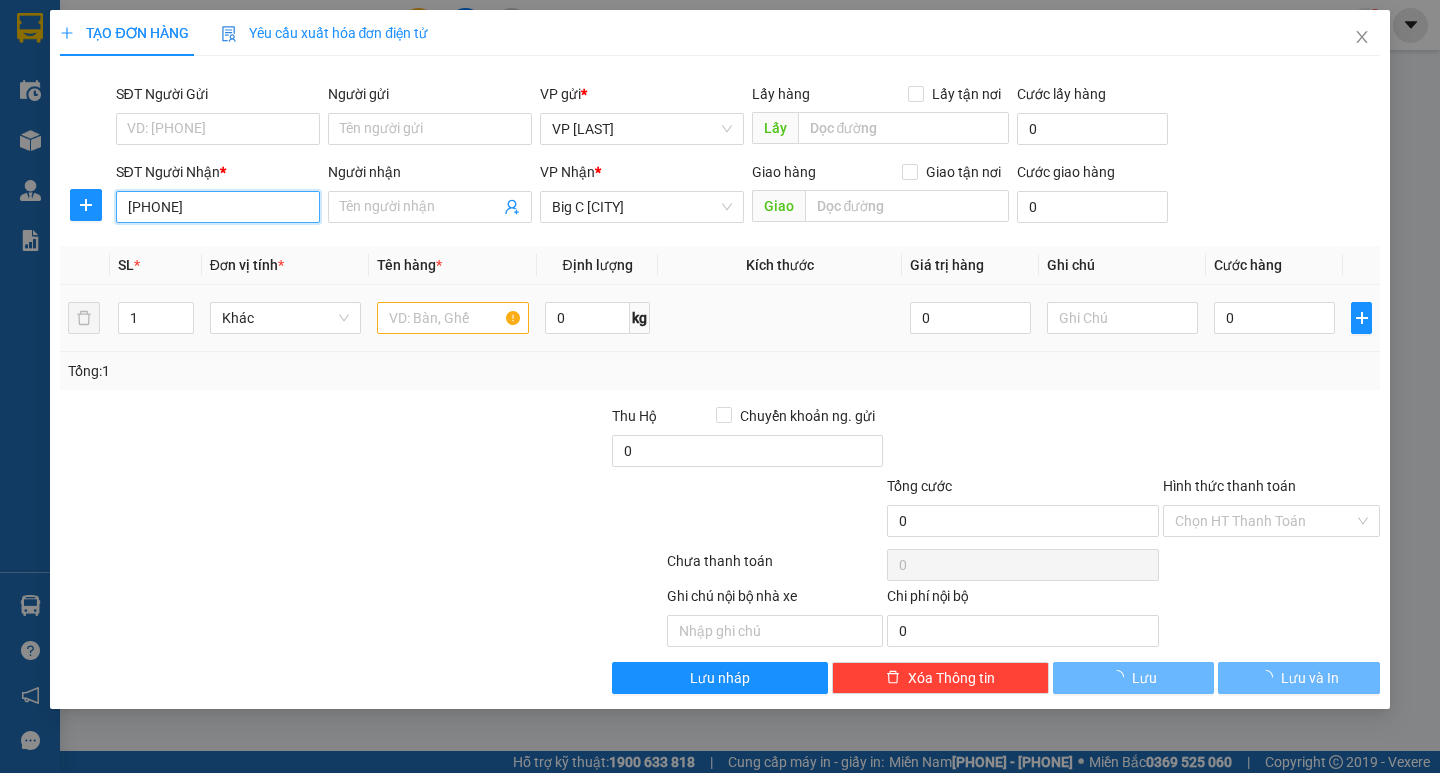 type on "0964722888" 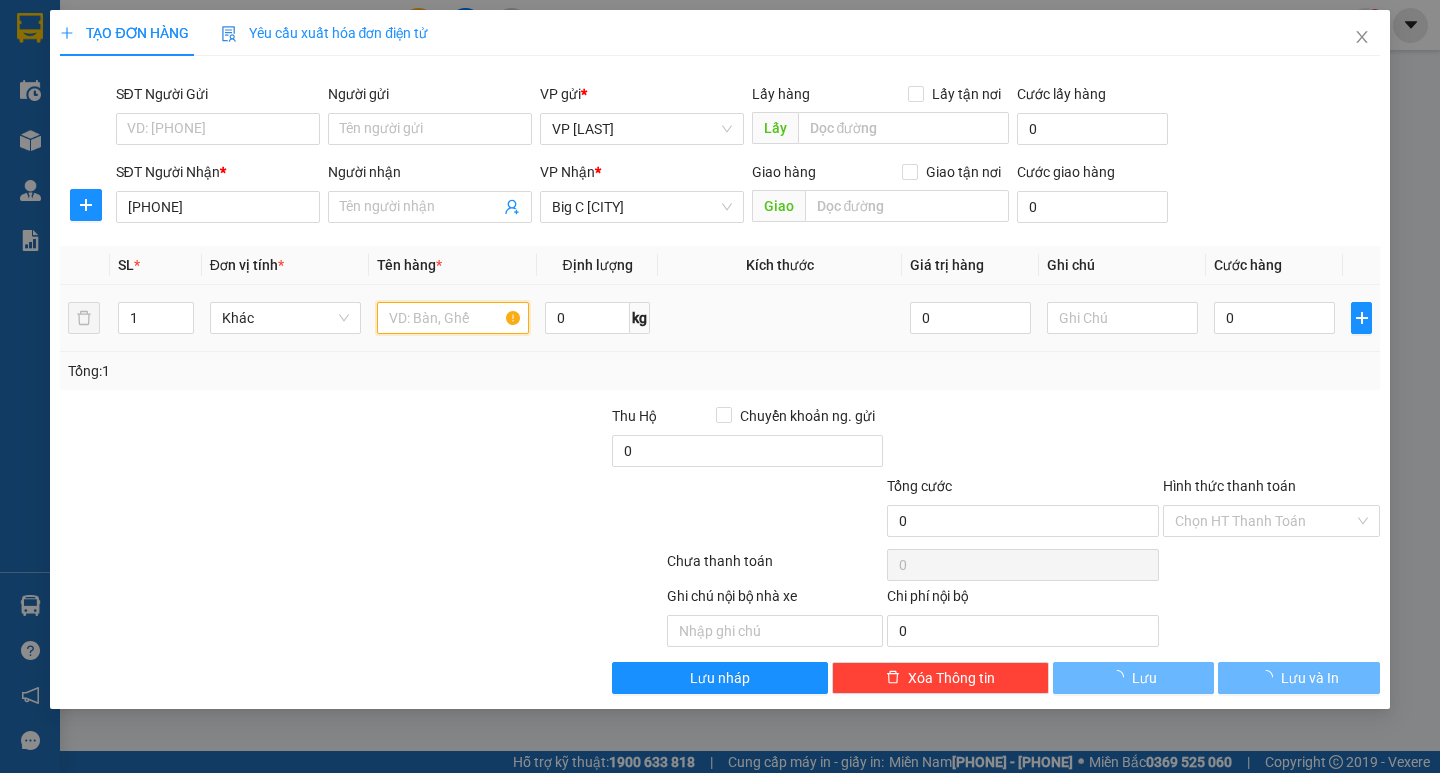 click at bounding box center (452, 318) 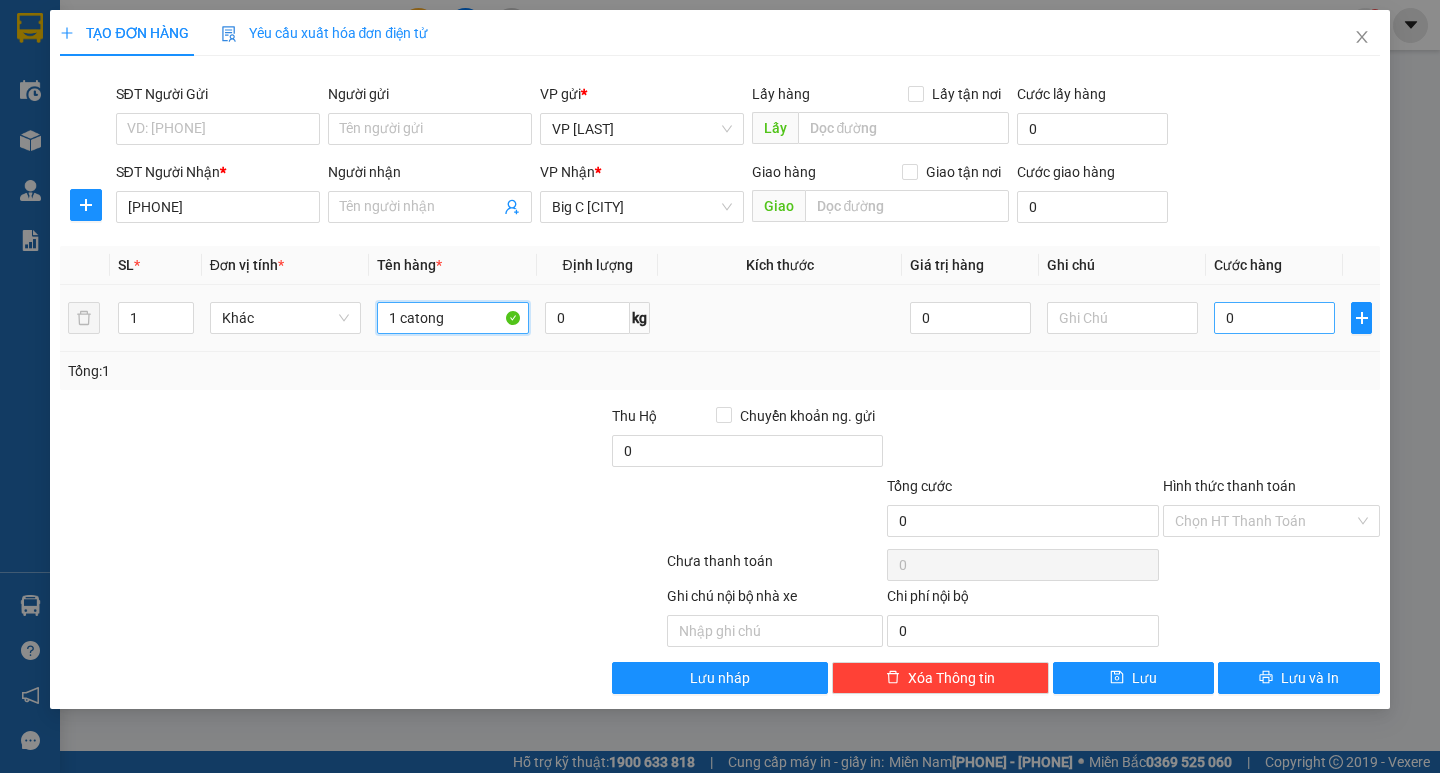 type on "1 catong" 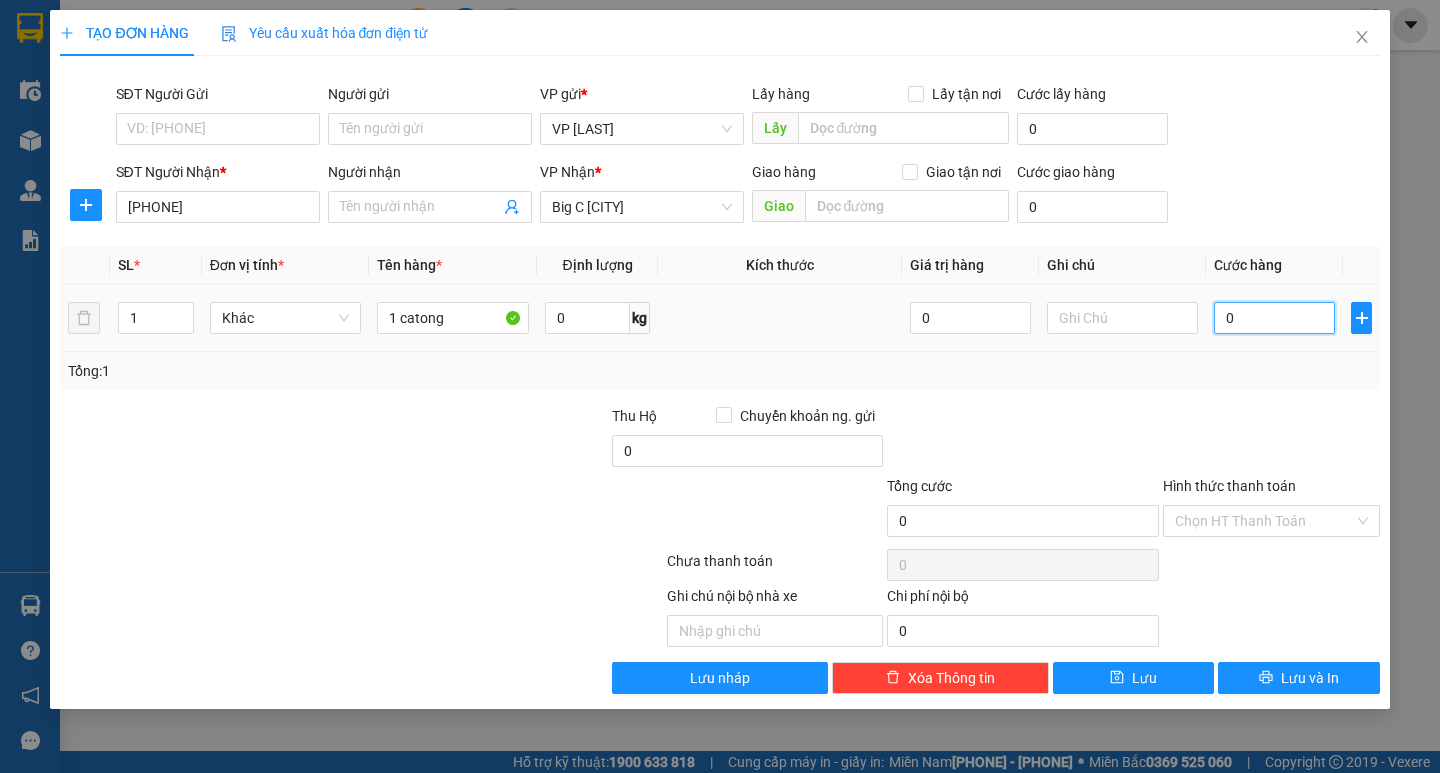 click on "0" at bounding box center (1274, 318) 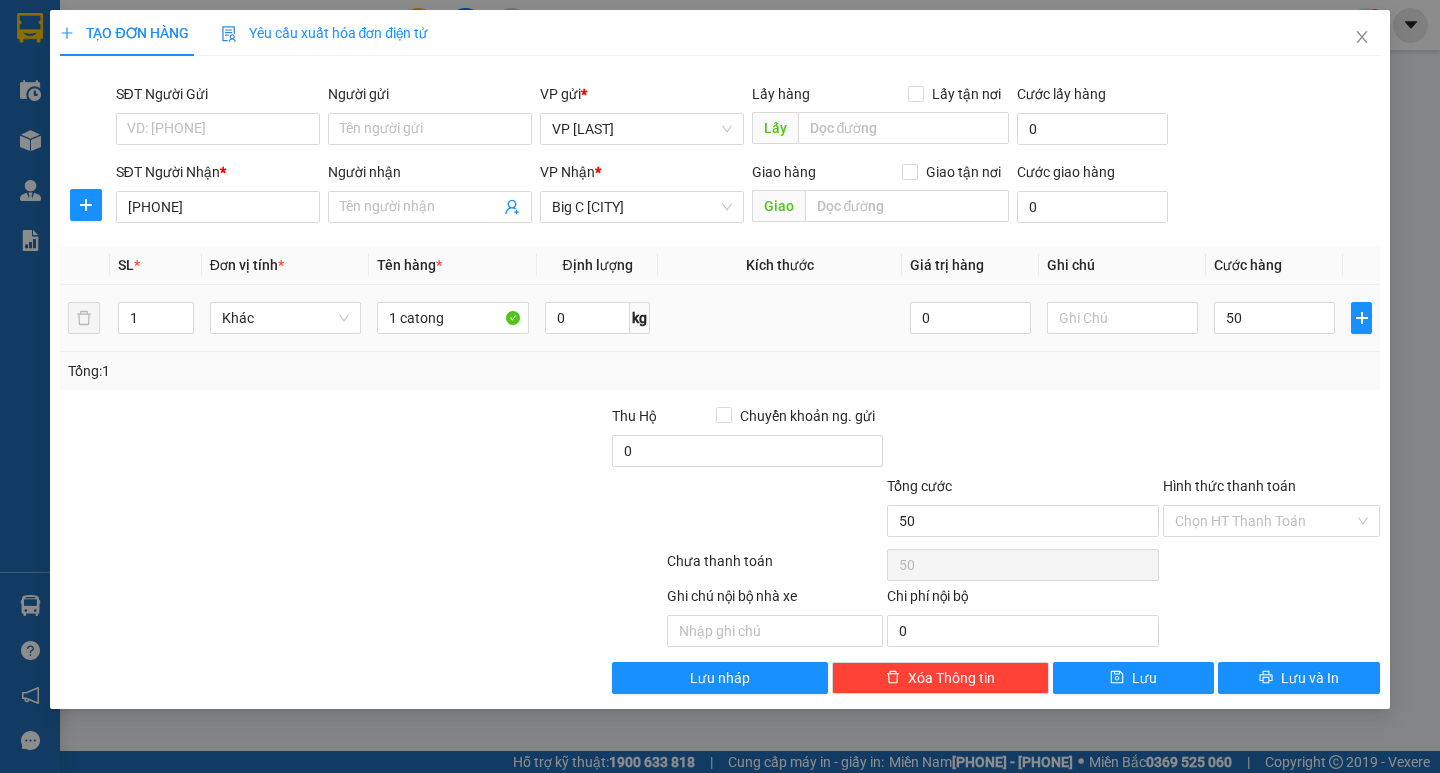 type on "50.000" 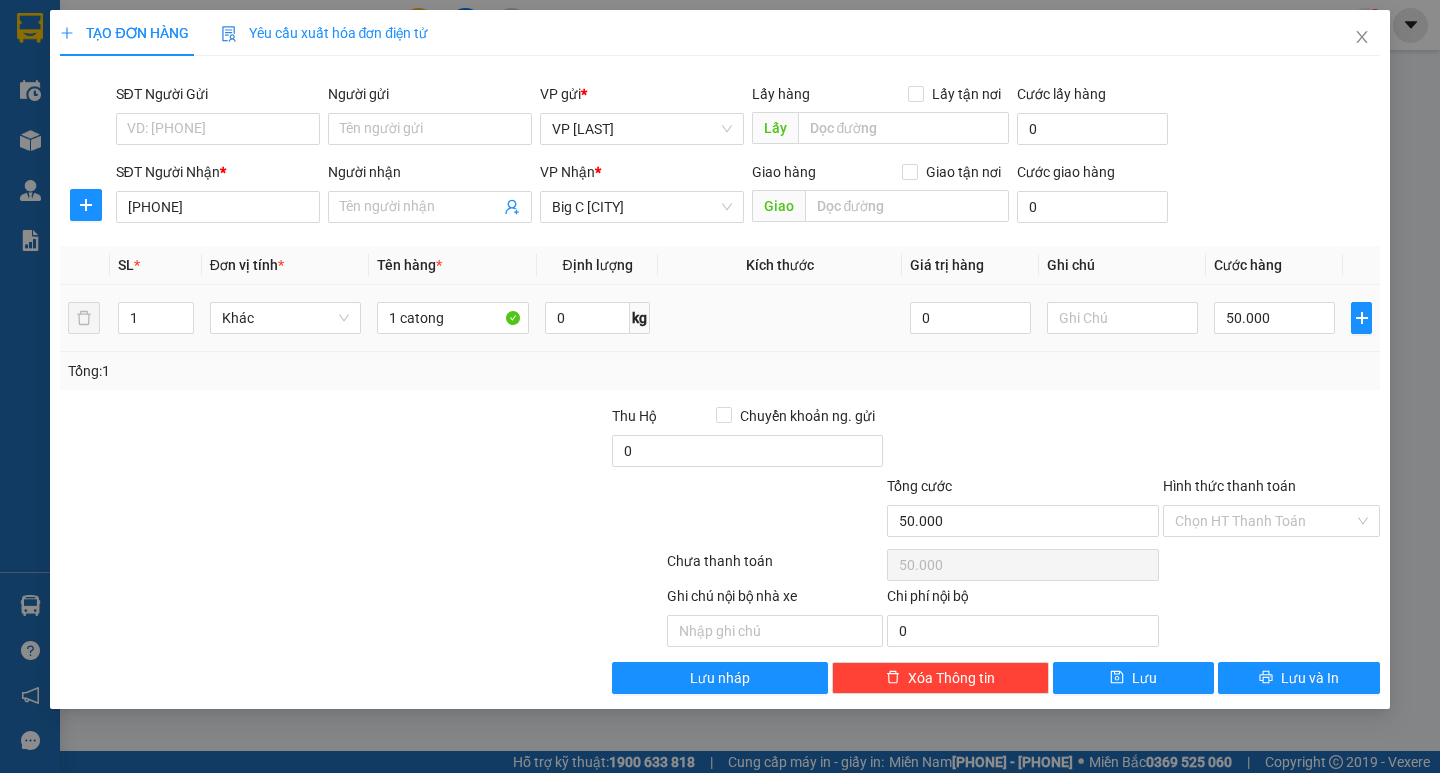 click on "Tổng:  1" at bounding box center (719, 371) 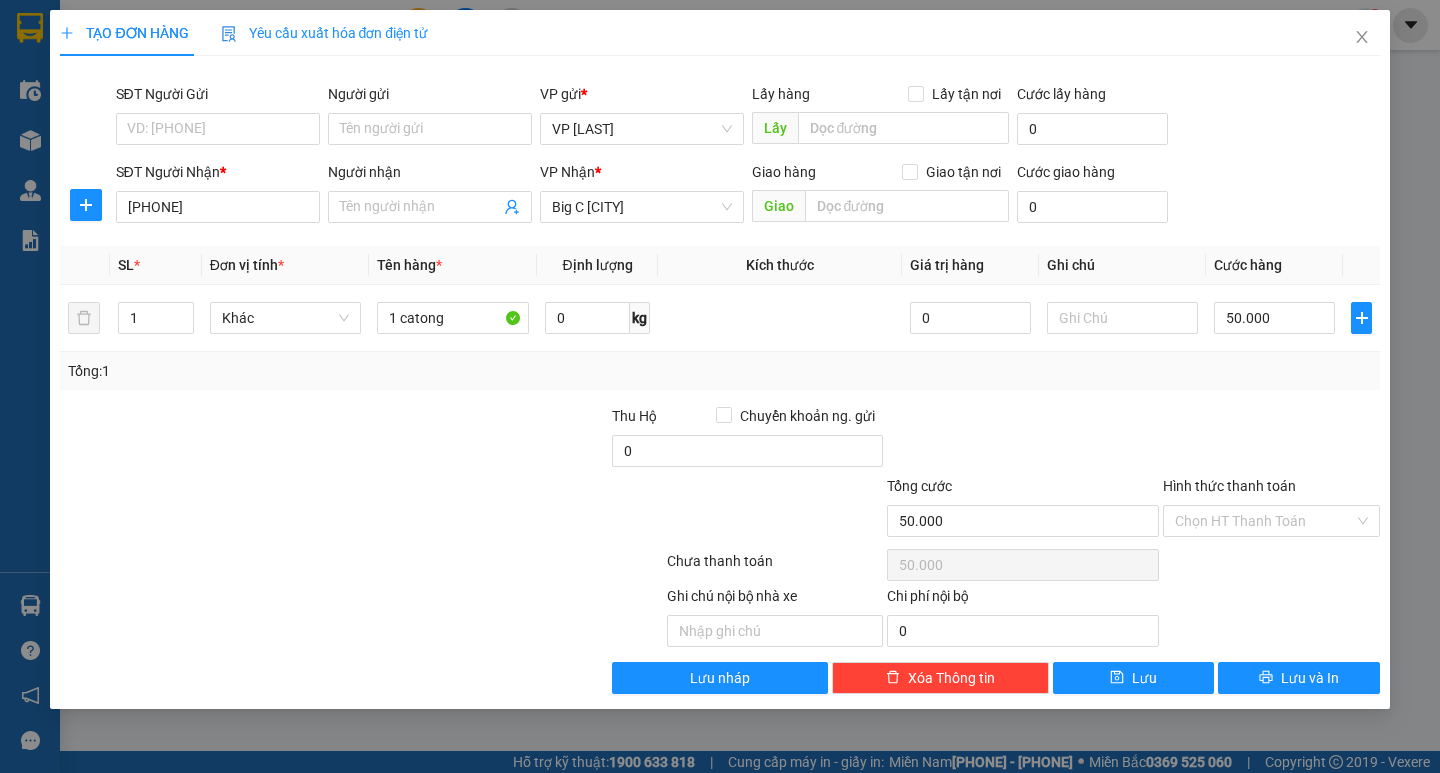 click on "Transit Pickup Surcharge Ids Transit Deliver Surcharge Ids Transit Deliver Surcharge Transit Deliver Surcharge SĐT Người Gửi VD: 0371234567 Người gửi Tên người gửi VP gửi  * VP Trần Bình Lấy hàng Lấy tận nơi Lấy Cước lấy hàng 0 SĐT Người Nhận  * 0964722888 Người nhận Tên người nhận VP Nhận  * Big C Nam Định Giao hàng Giao tận nơi Giao Cước giao hàng 0 SL  * Đơn vị tính  * Tên hàng  * Định lượng Kích thước Giá trị hàng Ghi chú Cước hàng                     1 Khác 1 catong 0 kg 0 50.000 Tổng:  1 Thu Hộ Chuyển khoản ng. gửi 0 Tổng cước 50.000 Hình thức thanh toán Chọn HT Thanh Toán Số tiền thu trước 0 Chưa thanh toán 50.000 Chọn HT Thanh Toán Ghi chú nội bộ nhà xe Chi phí nội bộ 0 Lưu nháp Xóa Thông tin Lưu Lưu và In" at bounding box center (719, 383) 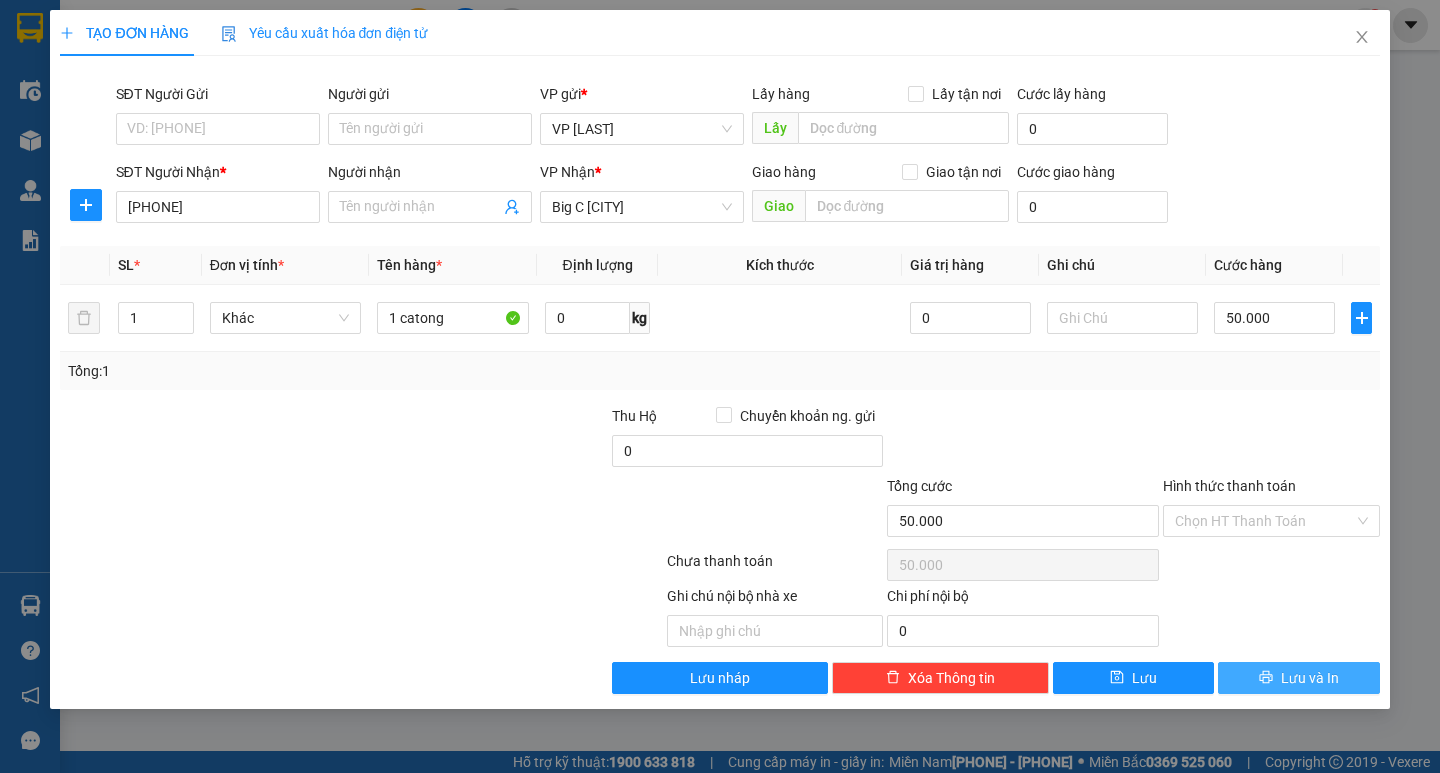 click on "Lưu và In" at bounding box center [1310, 678] 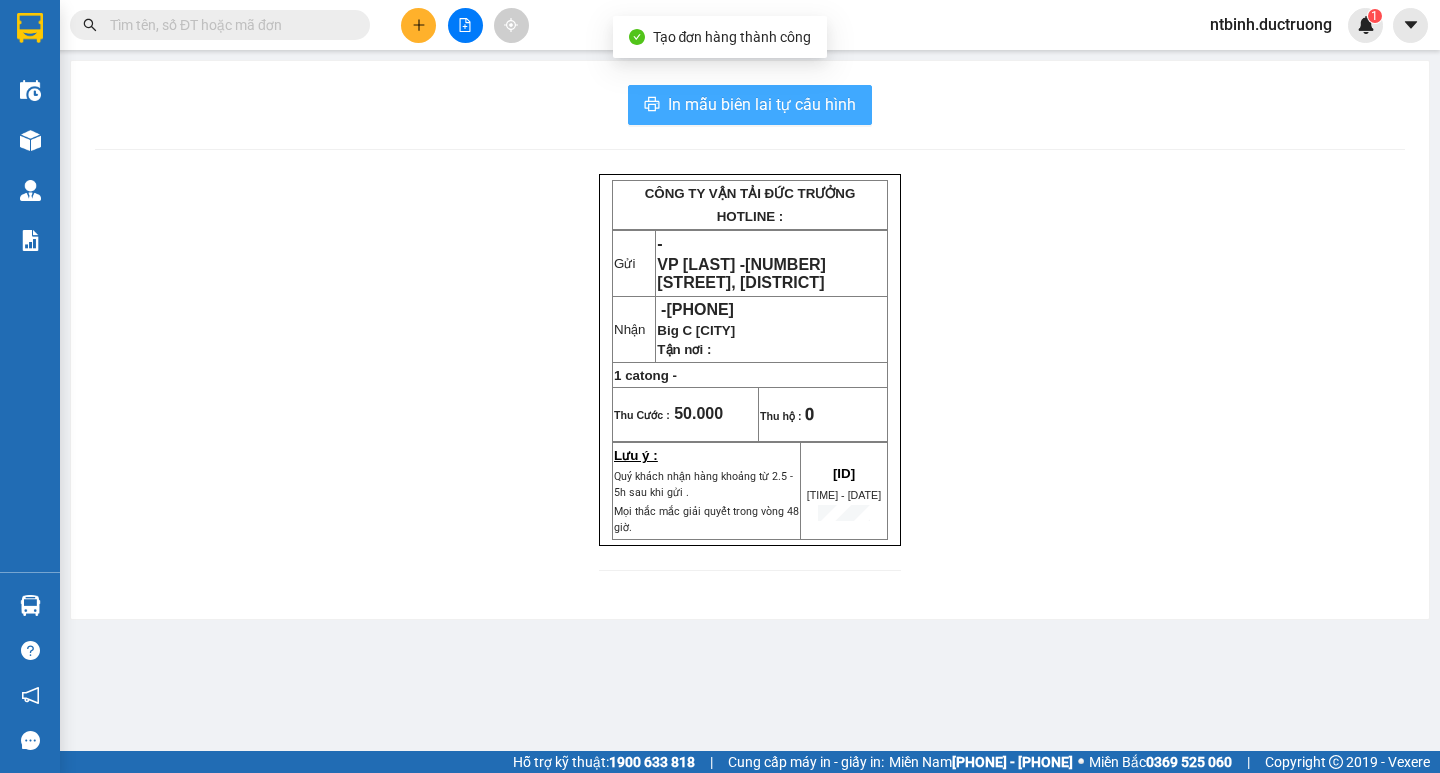 click on "In mẫu biên lai tự cấu hình" at bounding box center (762, 104) 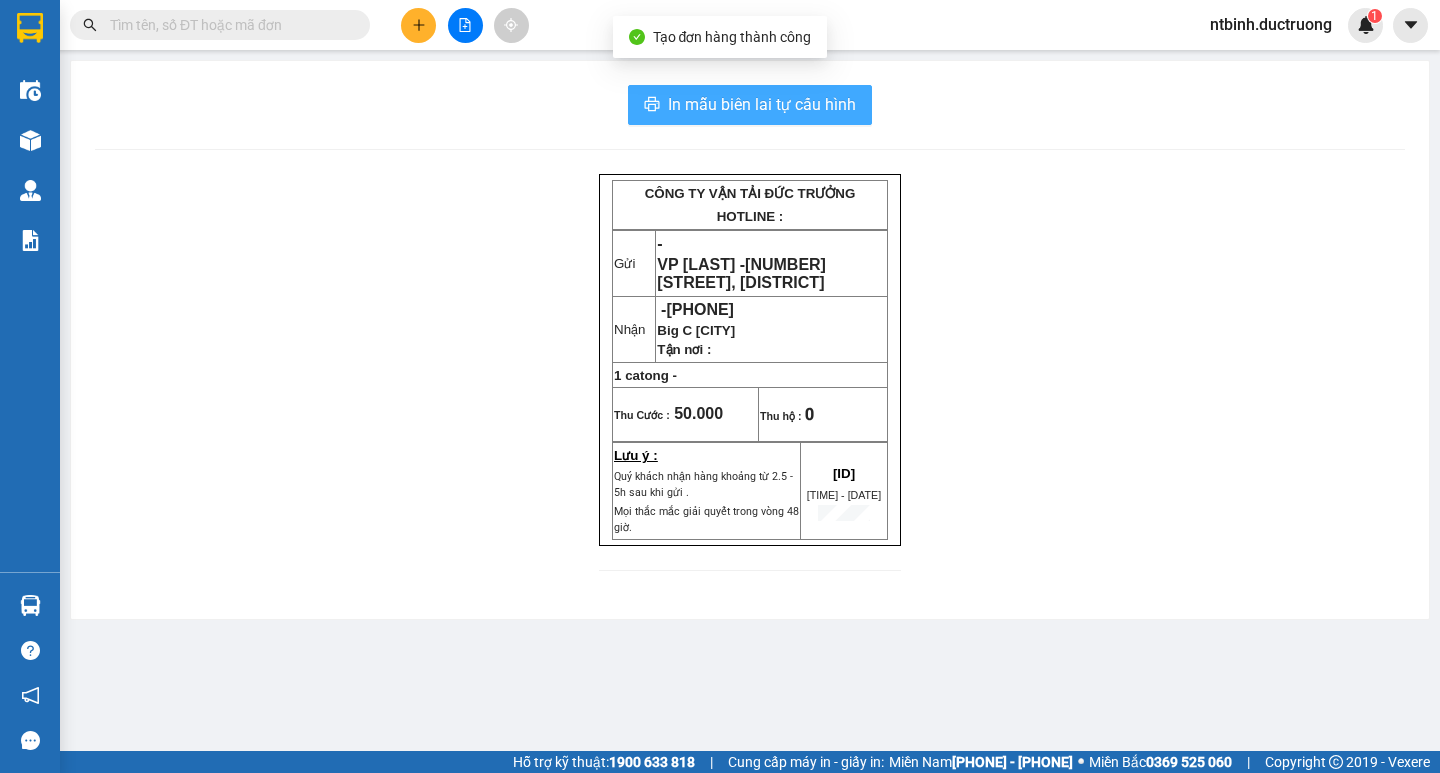 scroll, scrollTop: 0, scrollLeft: 0, axis: both 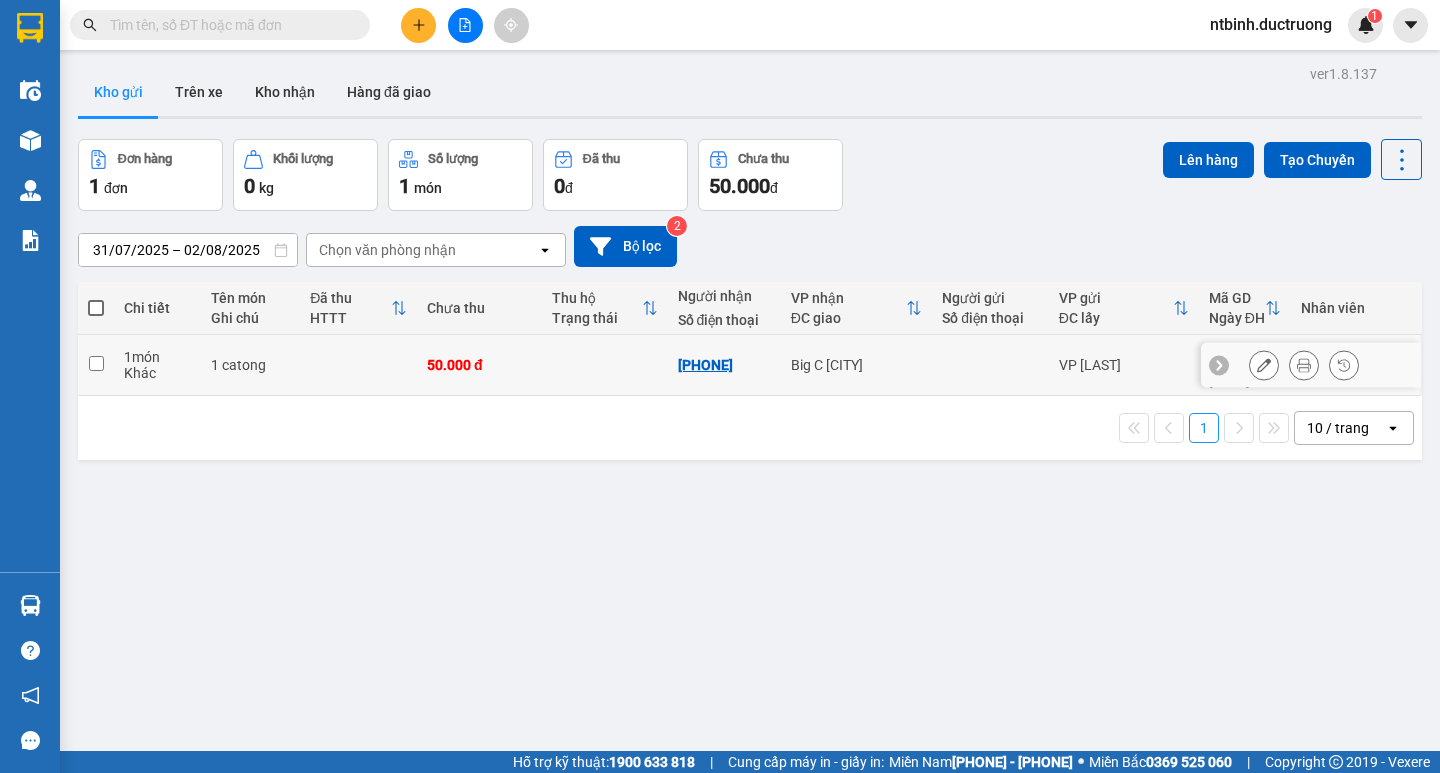 click 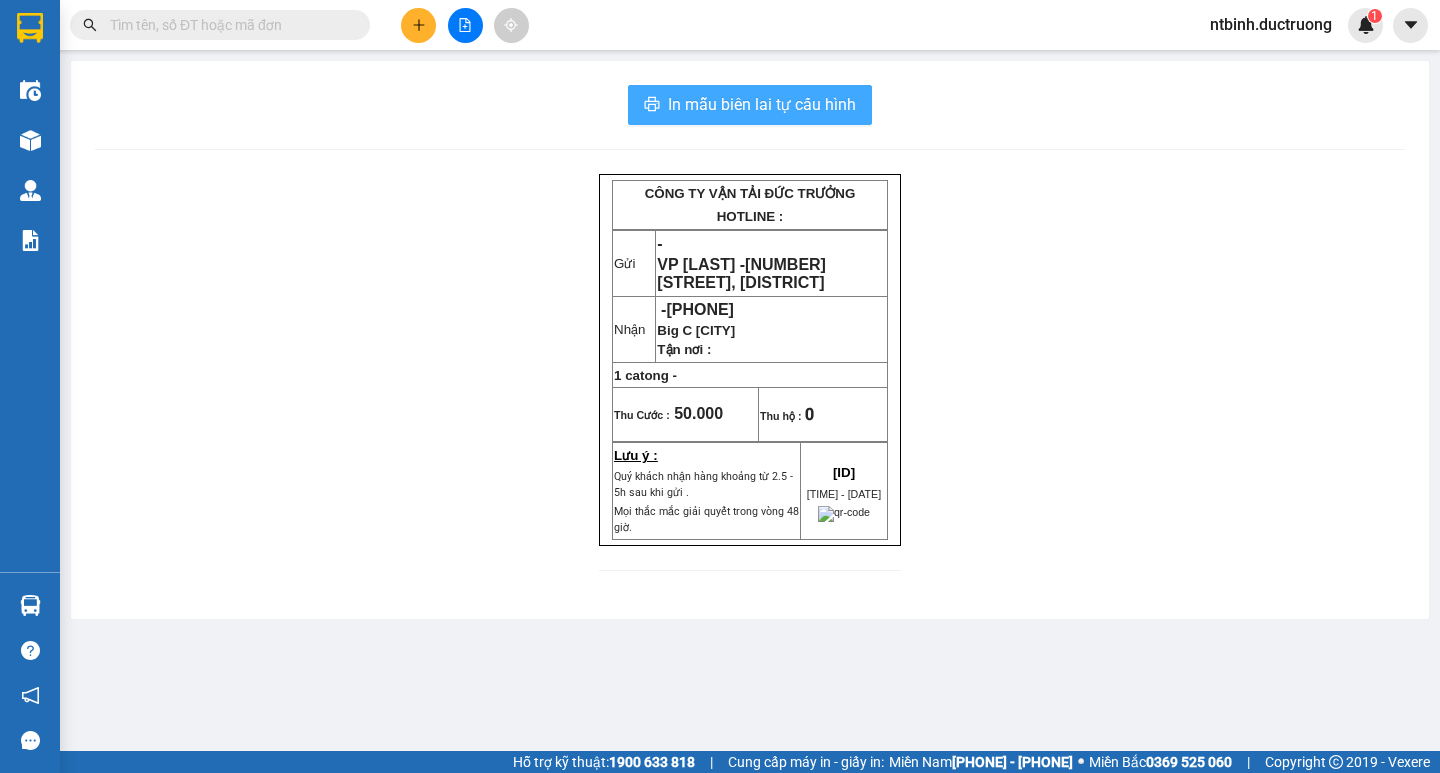 click on "In mẫu biên lai tự cấu hình" at bounding box center [762, 104] 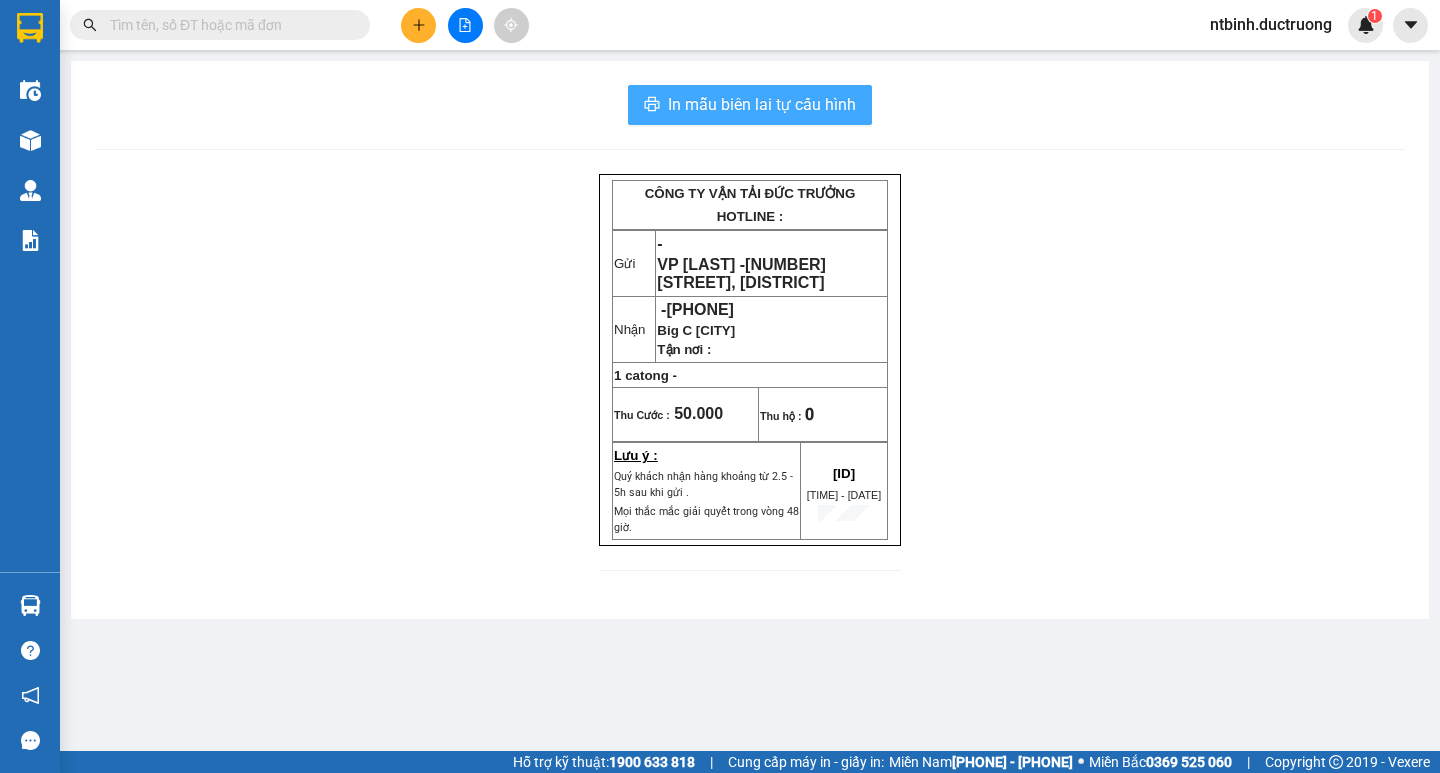scroll, scrollTop: 0, scrollLeft: 0, axis: both 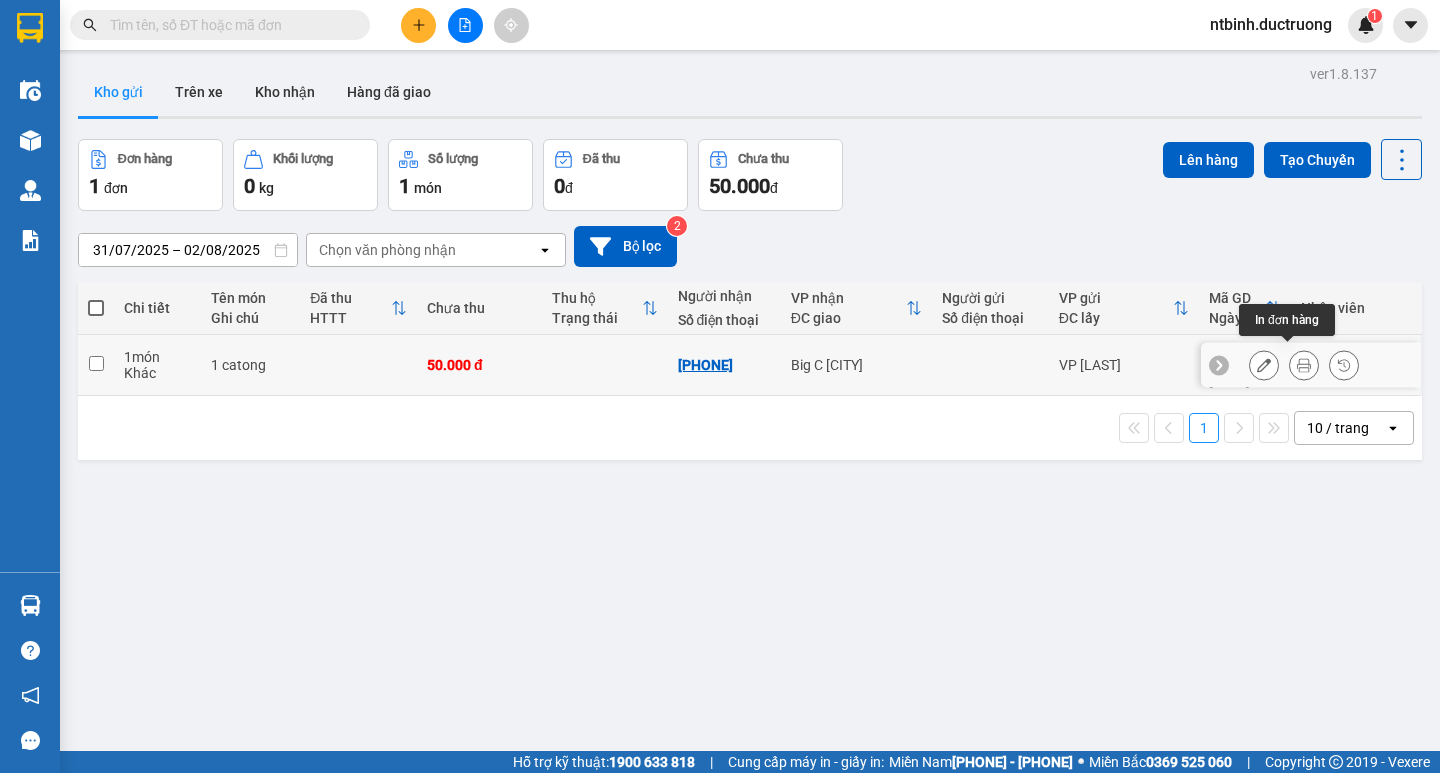 click at bounding box center [1304, 365] 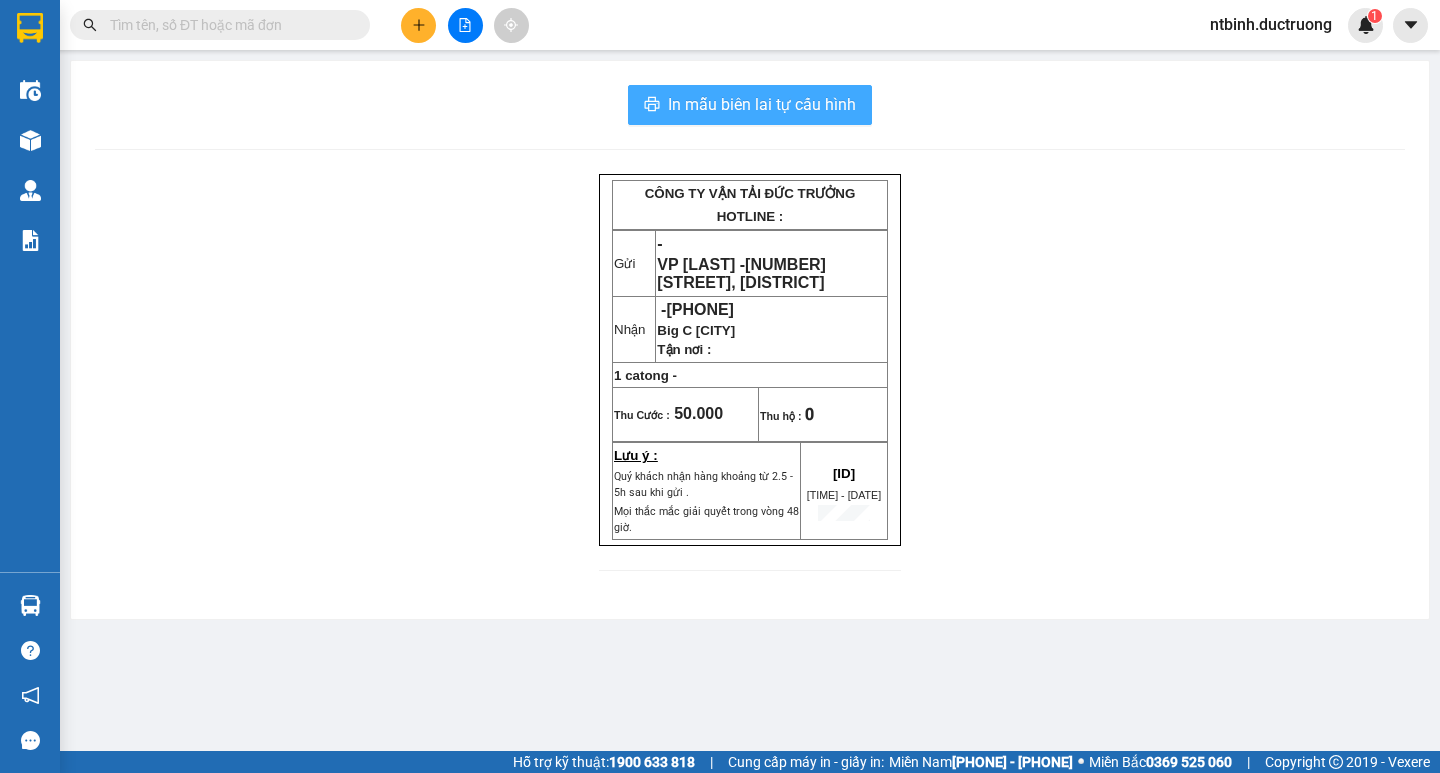 click on "In mẫu biên lai tự cấu hình" at bounding box center (762, 104) 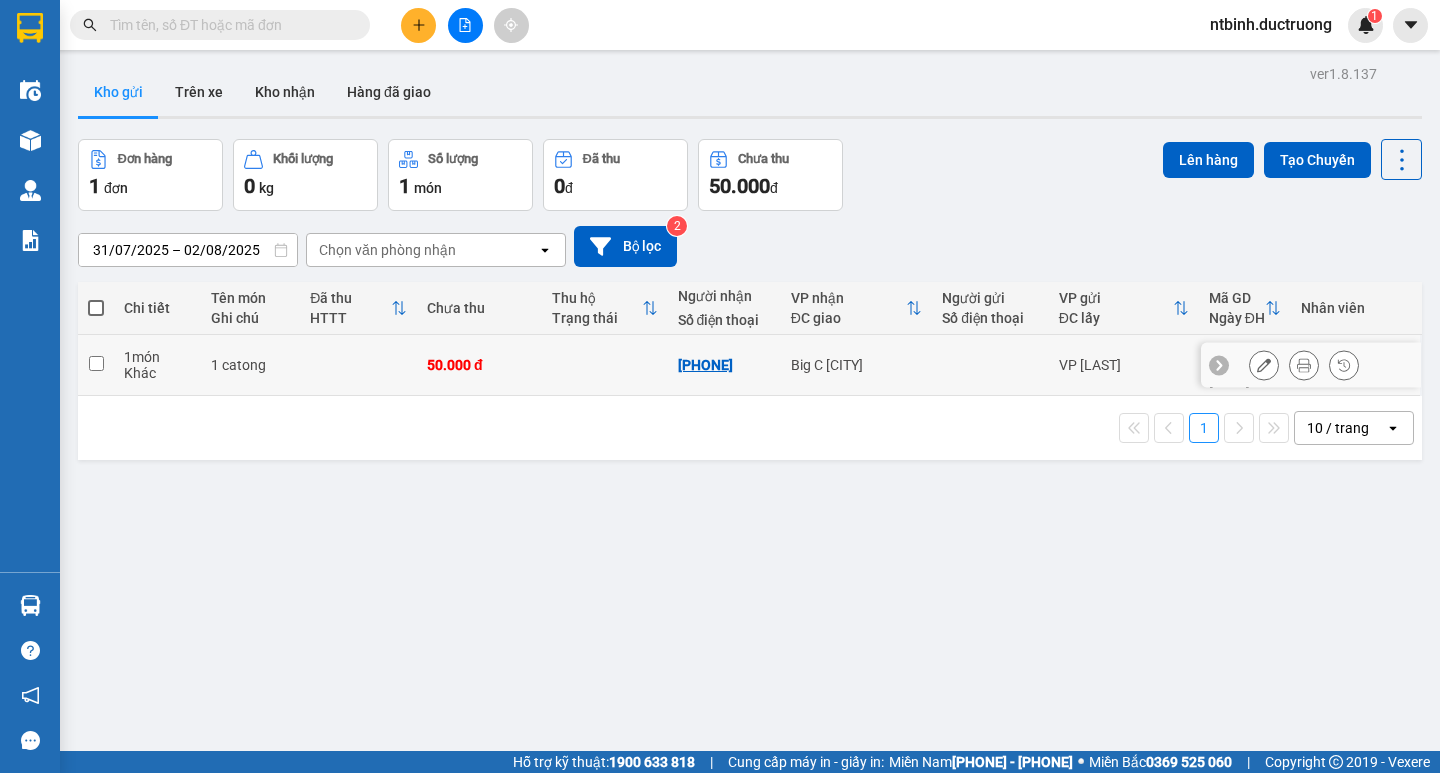 click at bounding box center [604, 365] 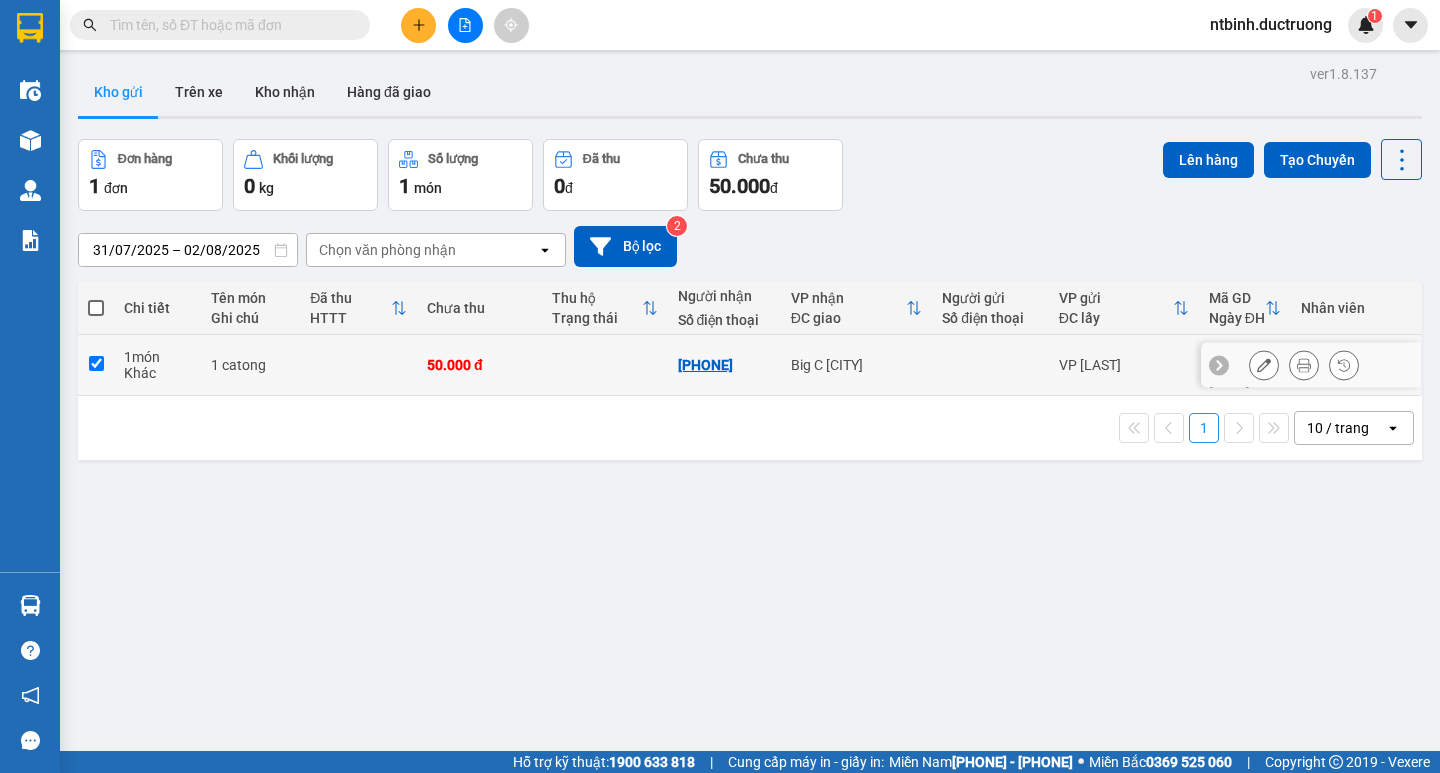checkbox on "true" 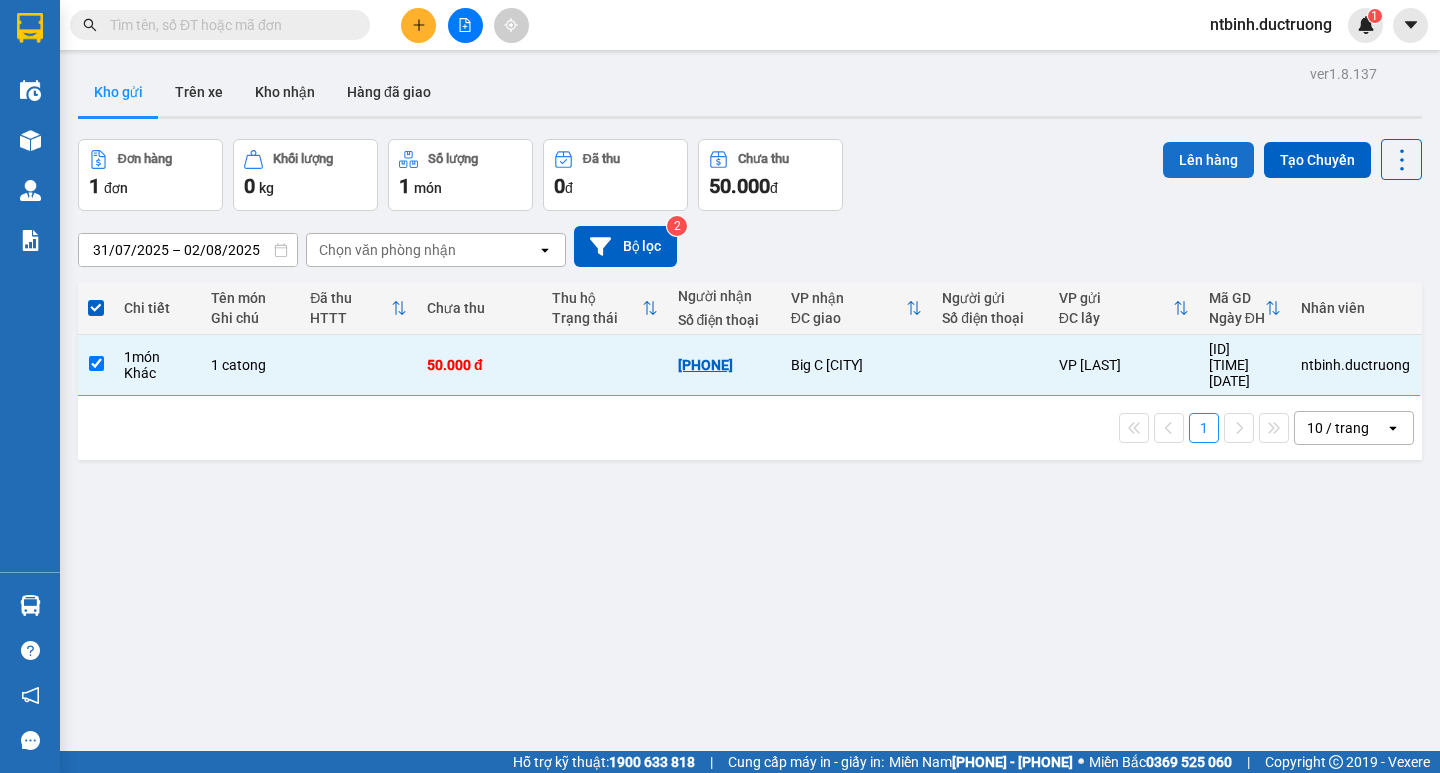 click on "Lên hàng" at bounding box center (1208, 160) 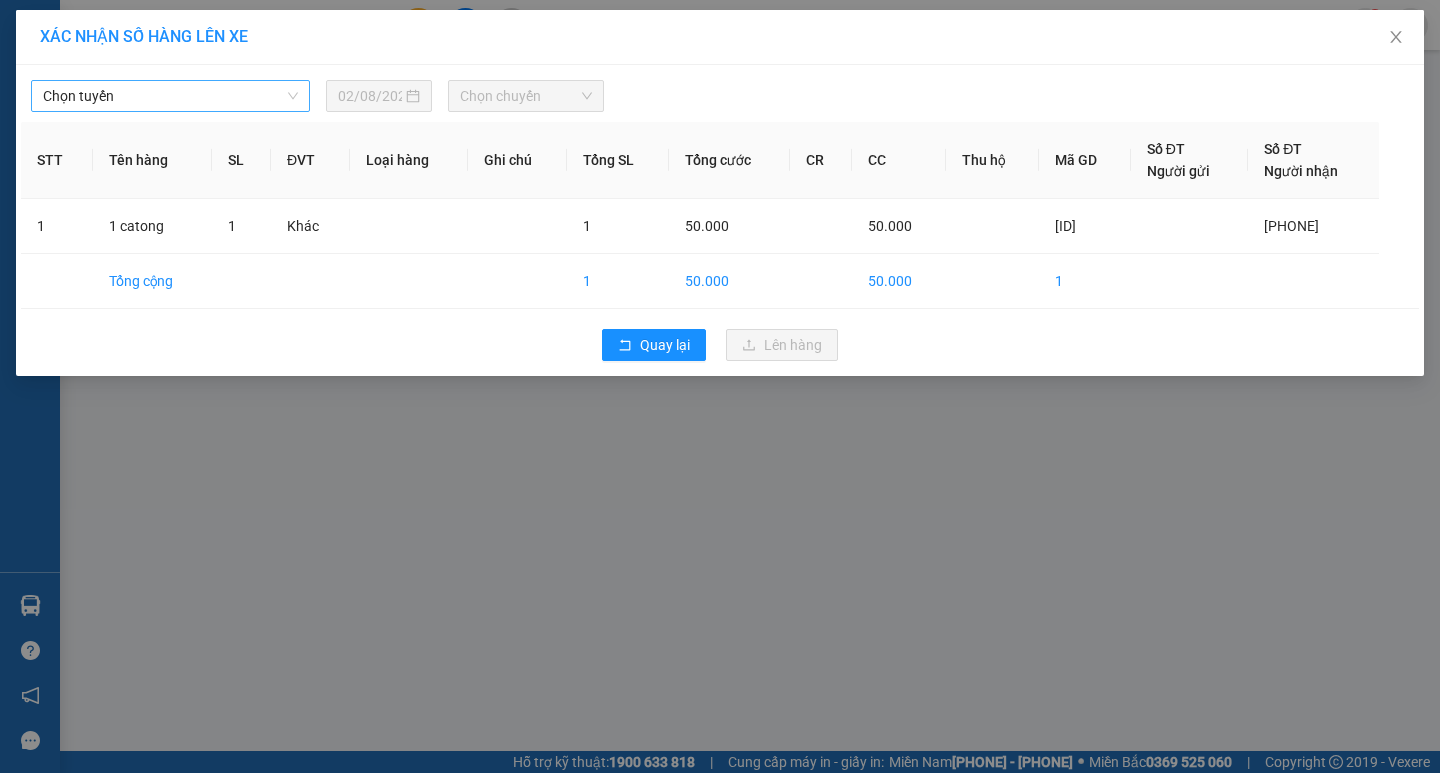 click on "Chọn tuyến" at bounding box center [170, 96] 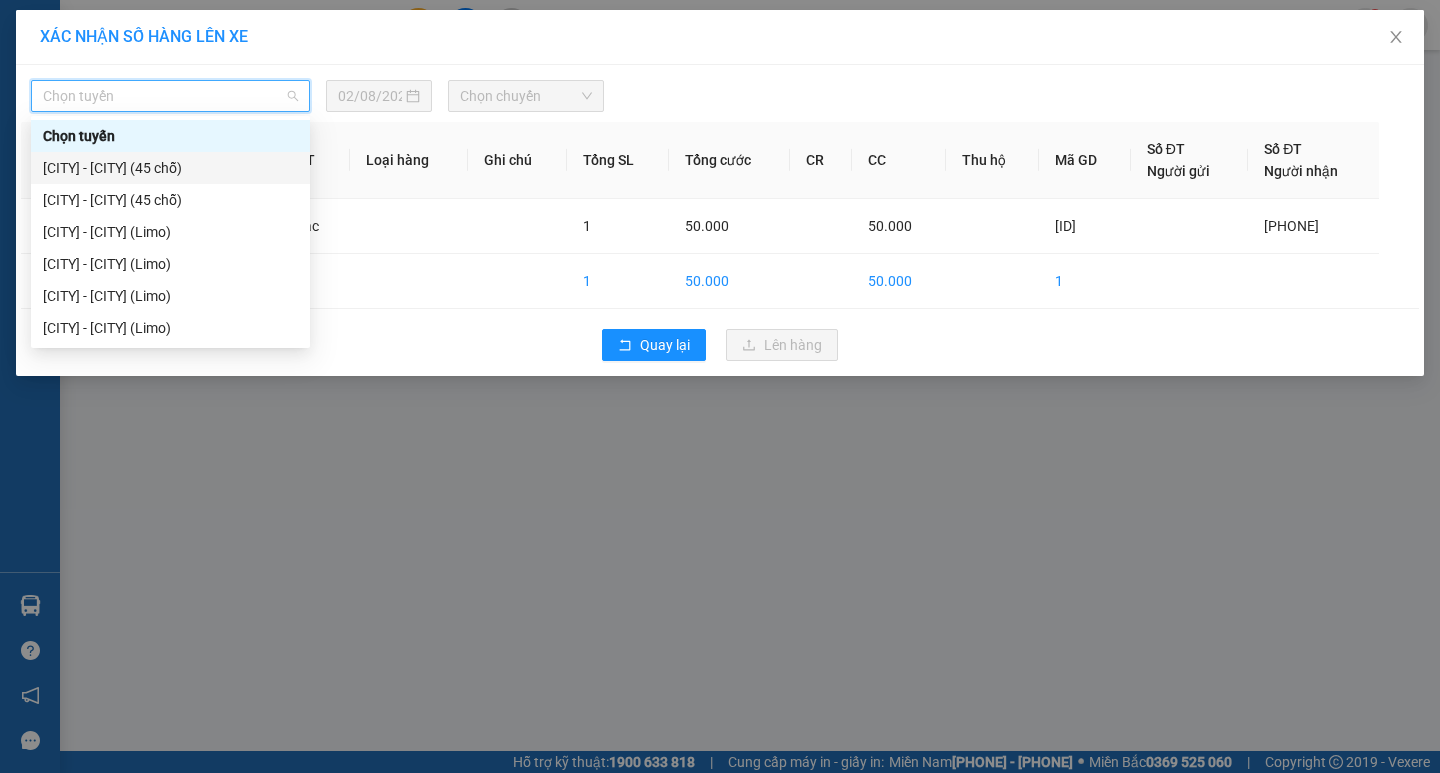 click on "[CITY] - [CITY] (45 chỗ)" at bounding box center [170, 168] 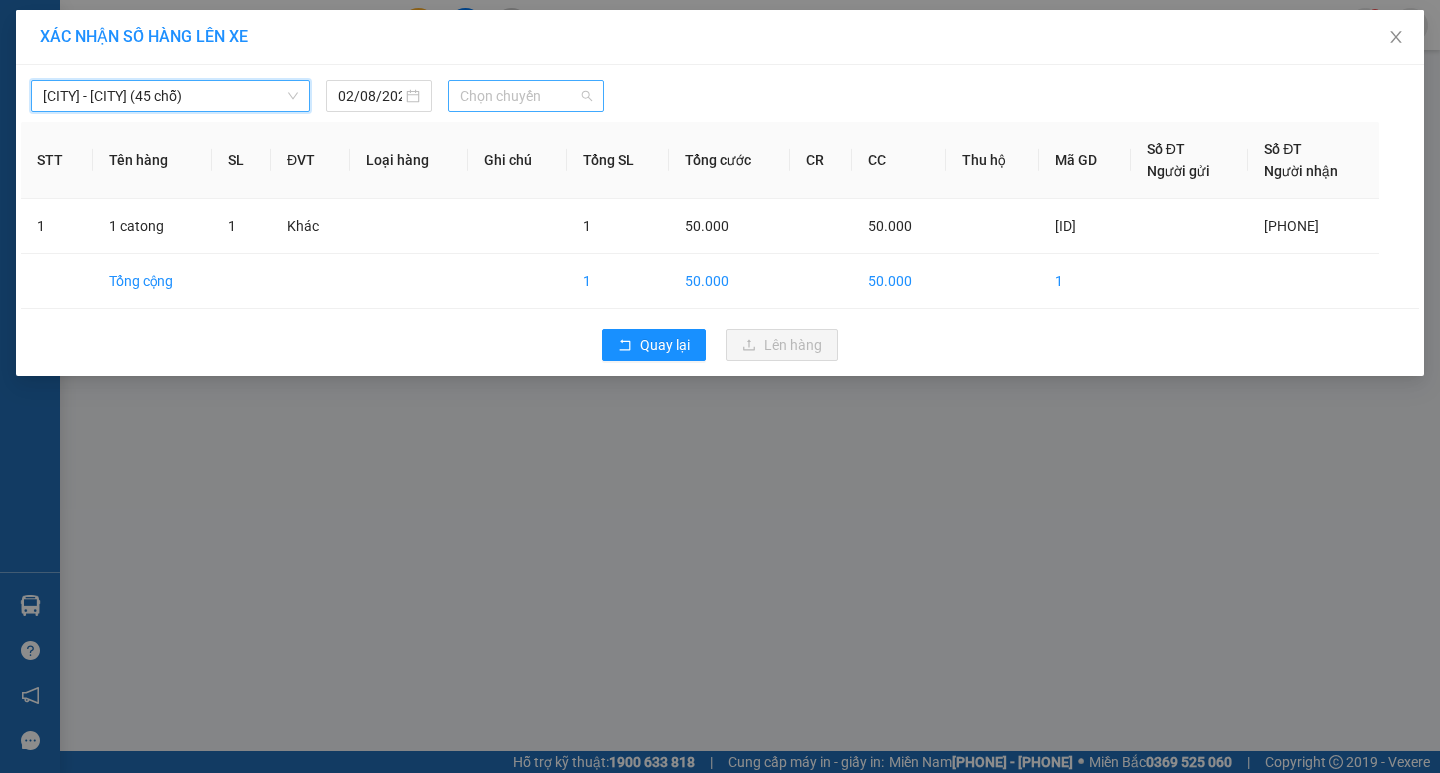click on "Chọn chuyến" at bounding box center (526, 96) 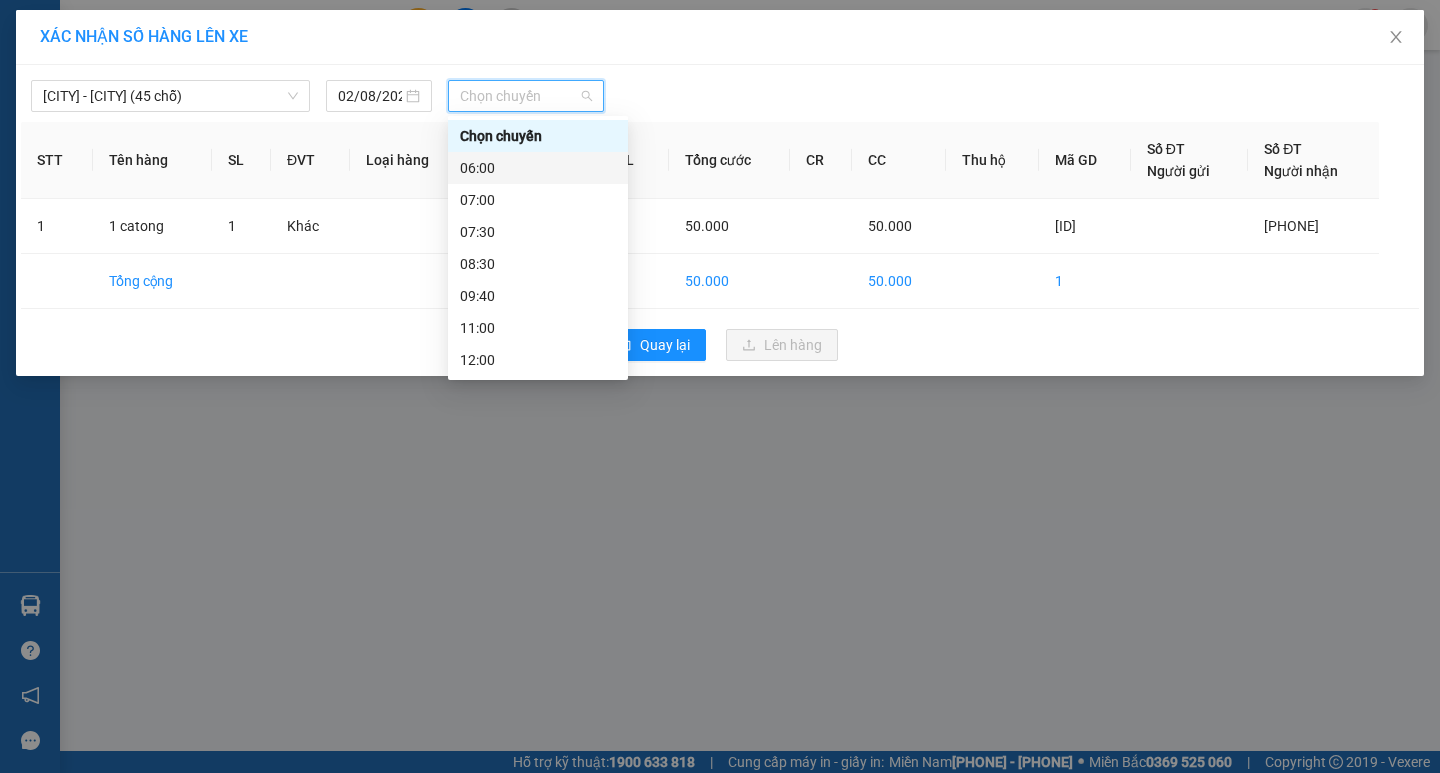 scroll, scrollTop: 212, scrollLeft: 0, axis: vertical 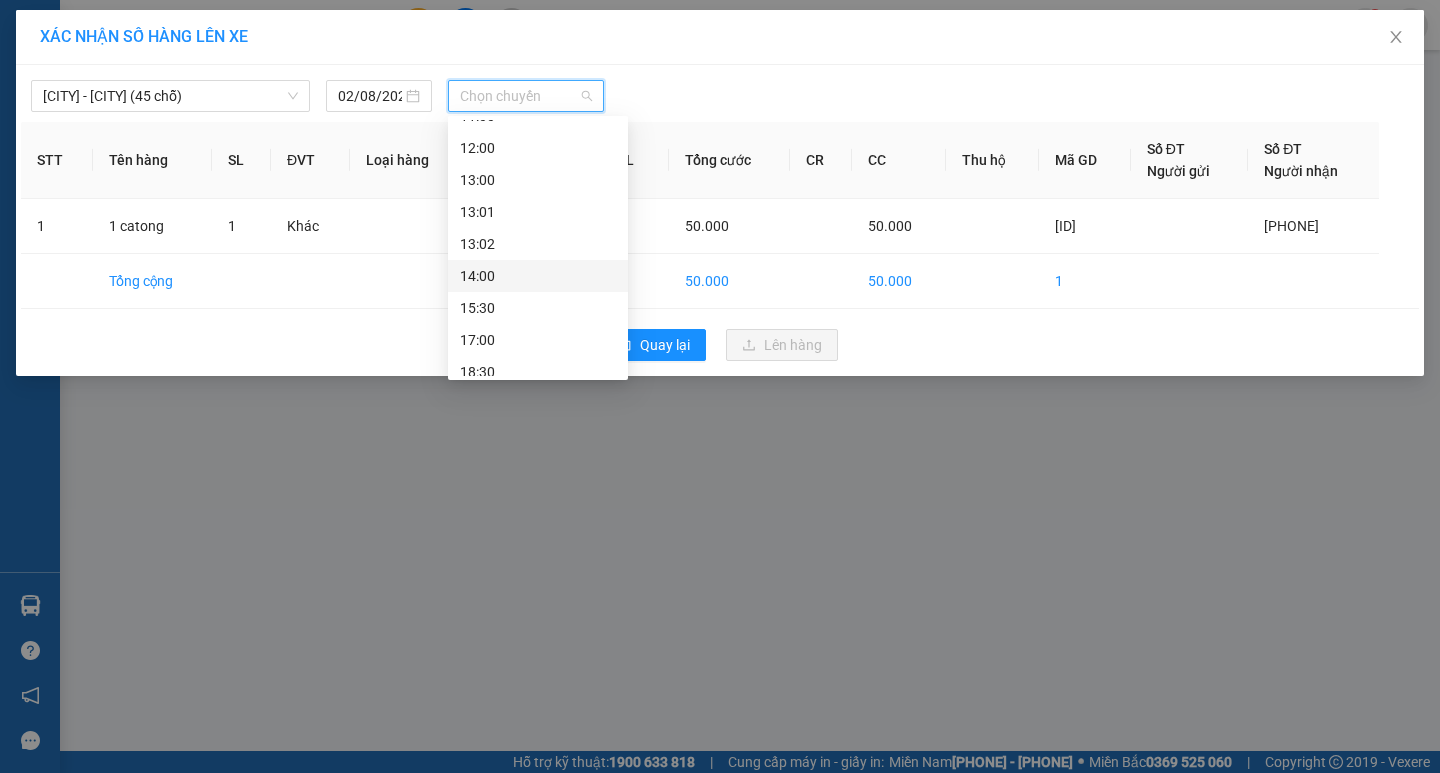 click on "14:00" at bounding box center [538, 276] 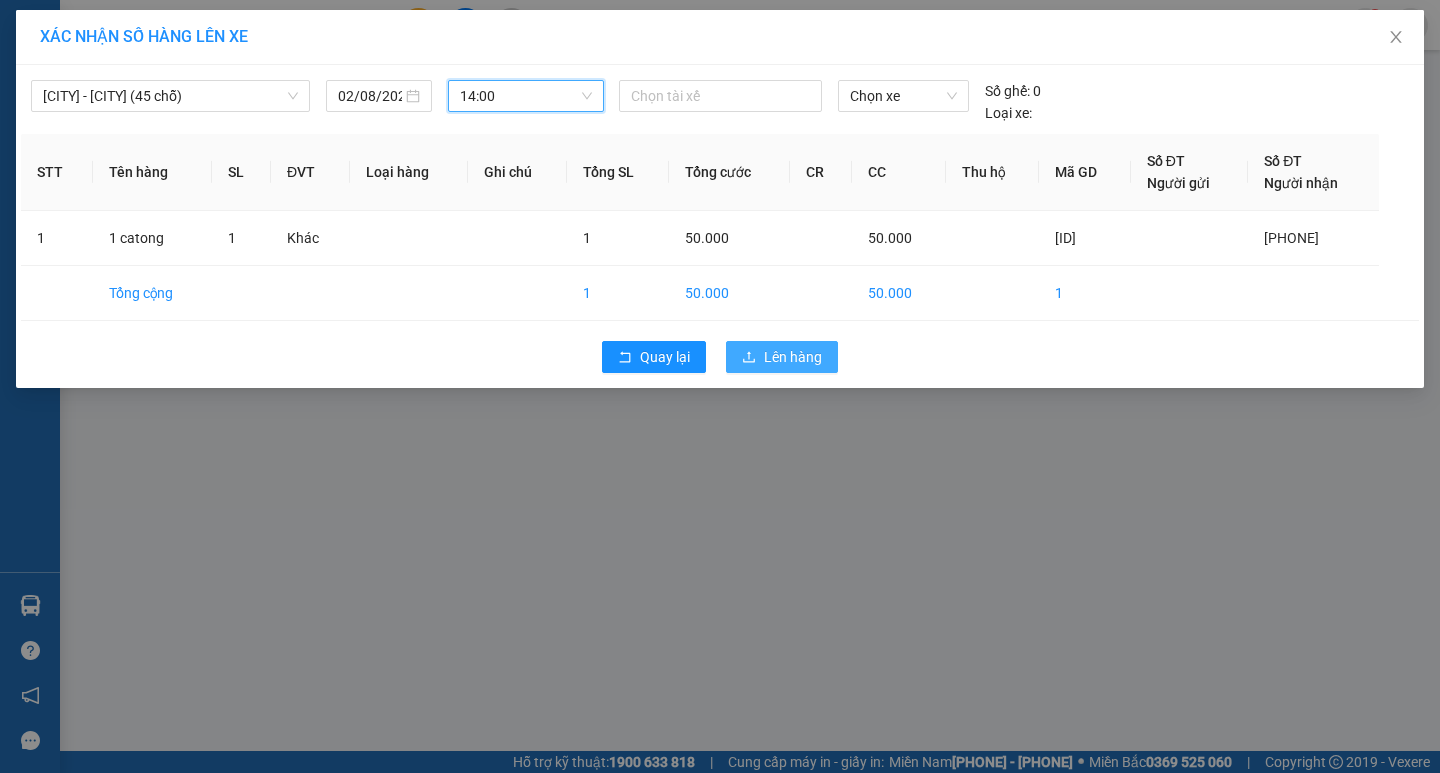 click on "Lên hàng" at bounding box center (793, 357) 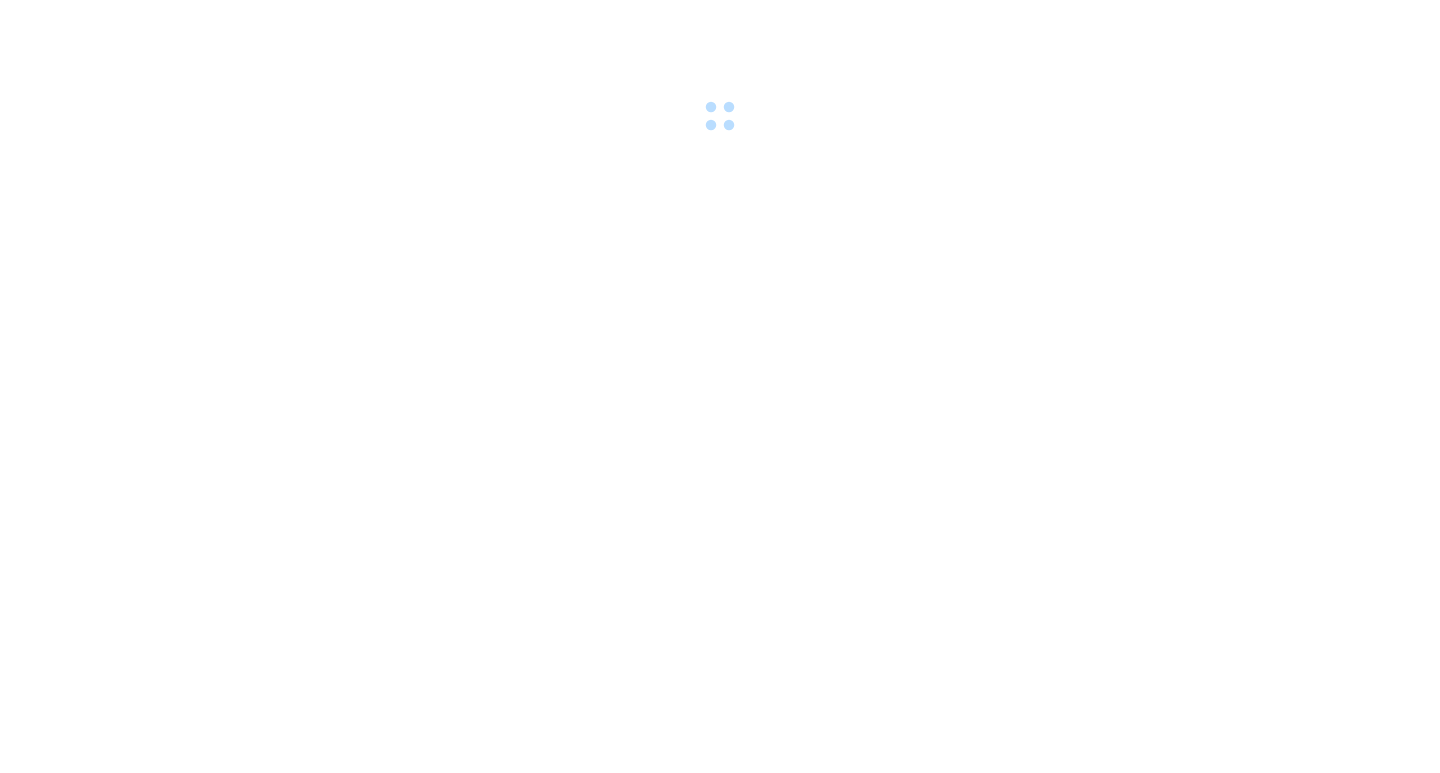 scroll, scrollTop: 0, scrollLeft: 0, axis: both 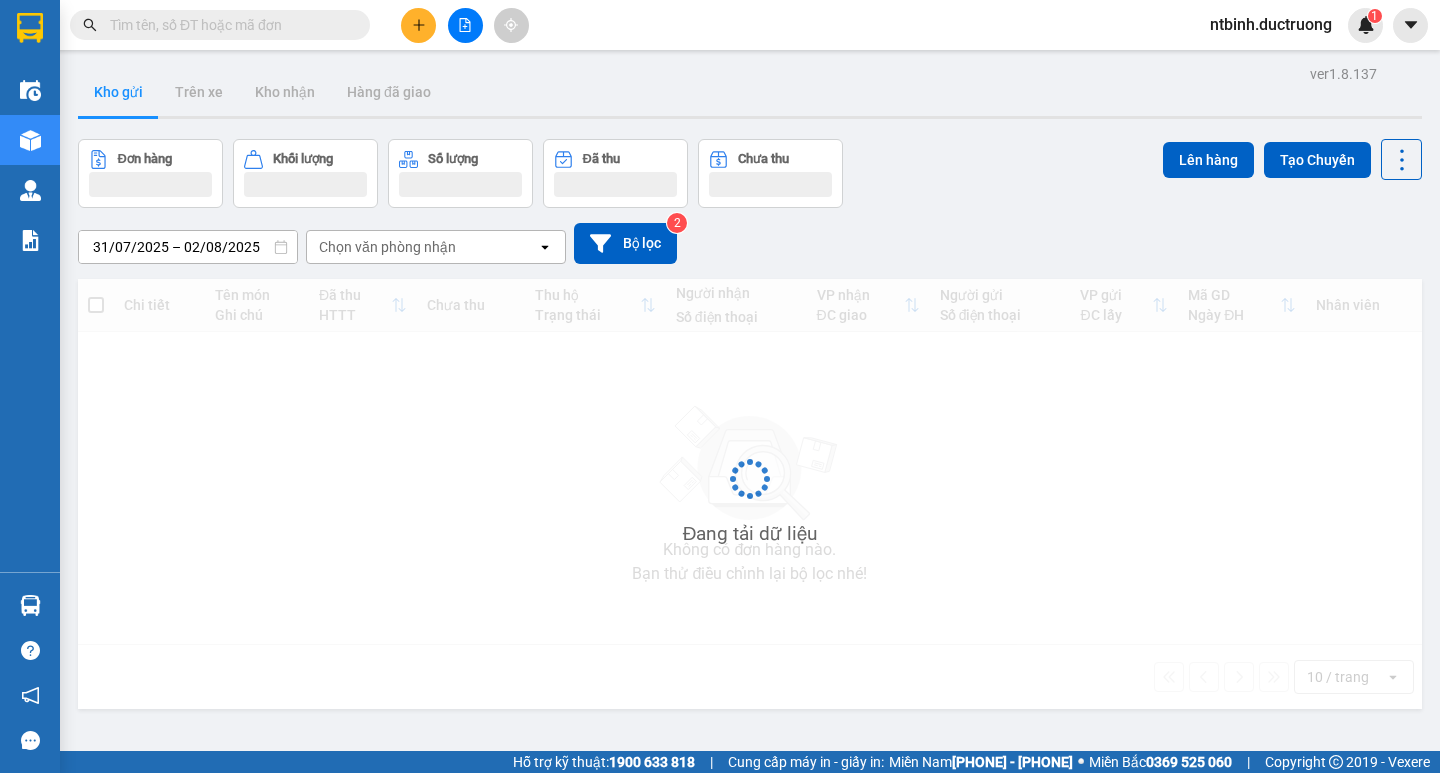 click at bounding box center [228, 25] 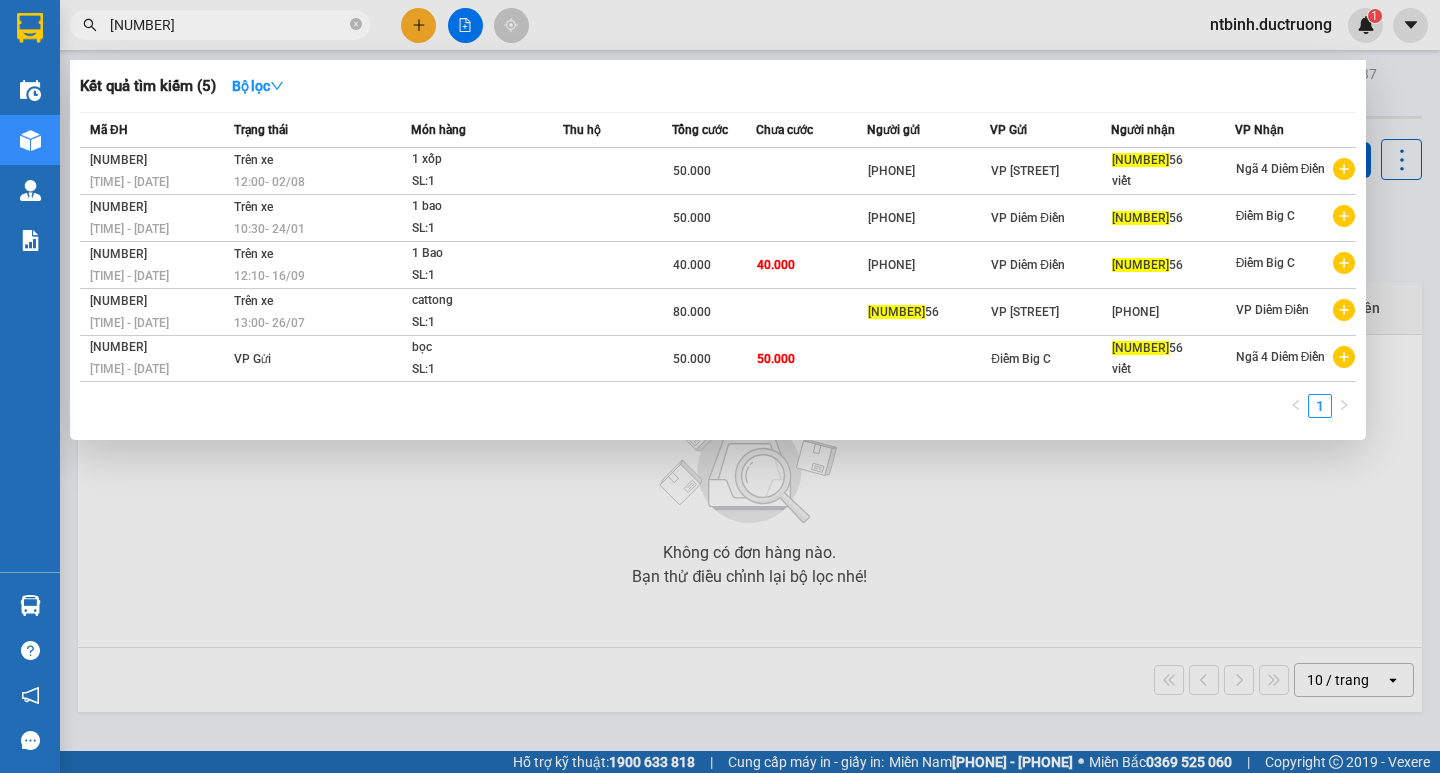 type on "05596244" 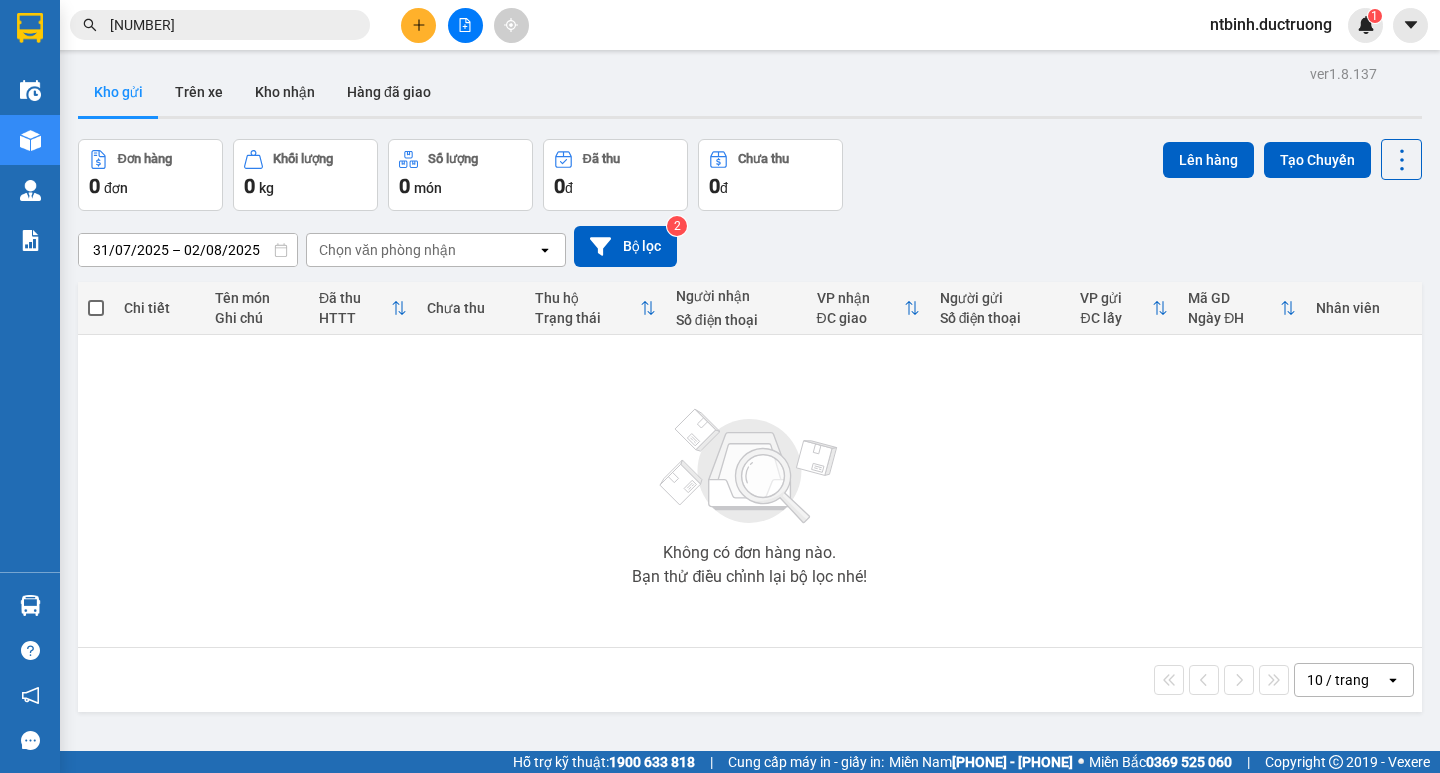 type 